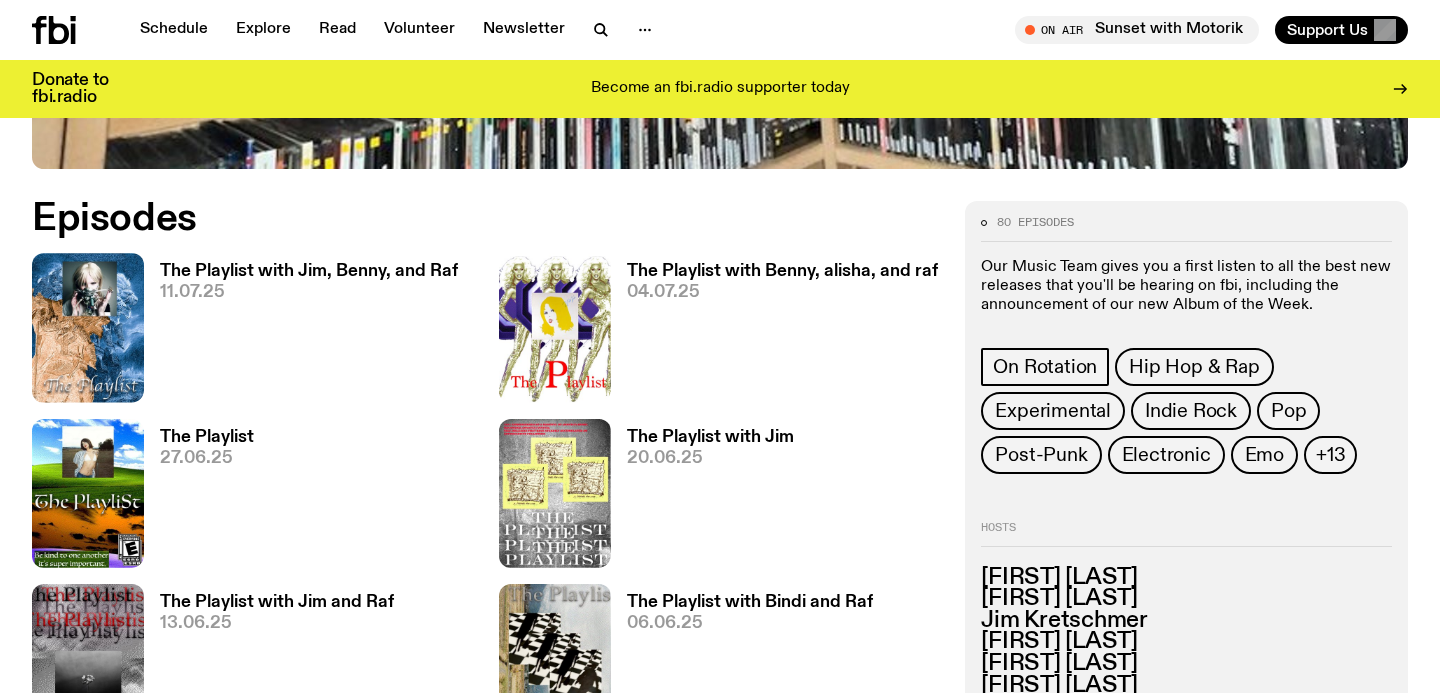 scroll, scrollTop: 913, scrollLeft: 0, axis: vertical 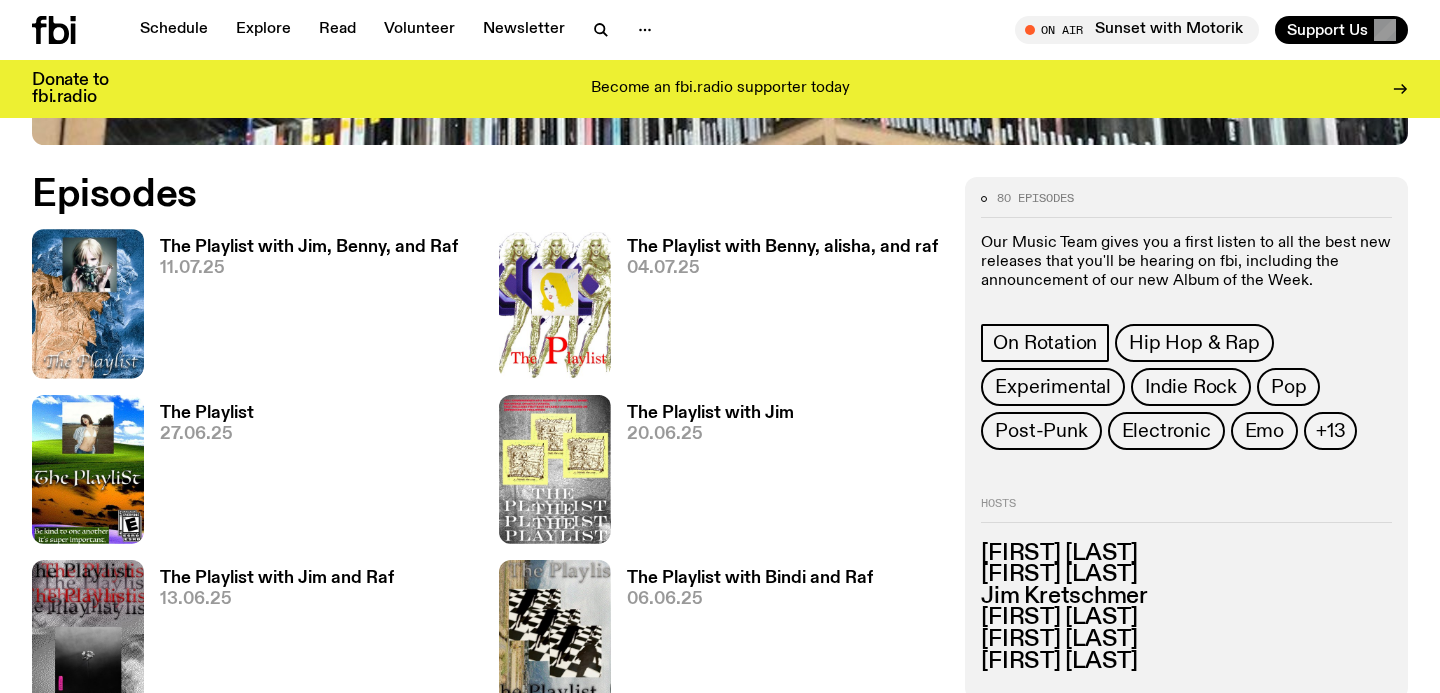 click on "The Playlist with [FIRST], [FIRST], and [FIRST] 11.07.25" at bounding box center [301, 308] 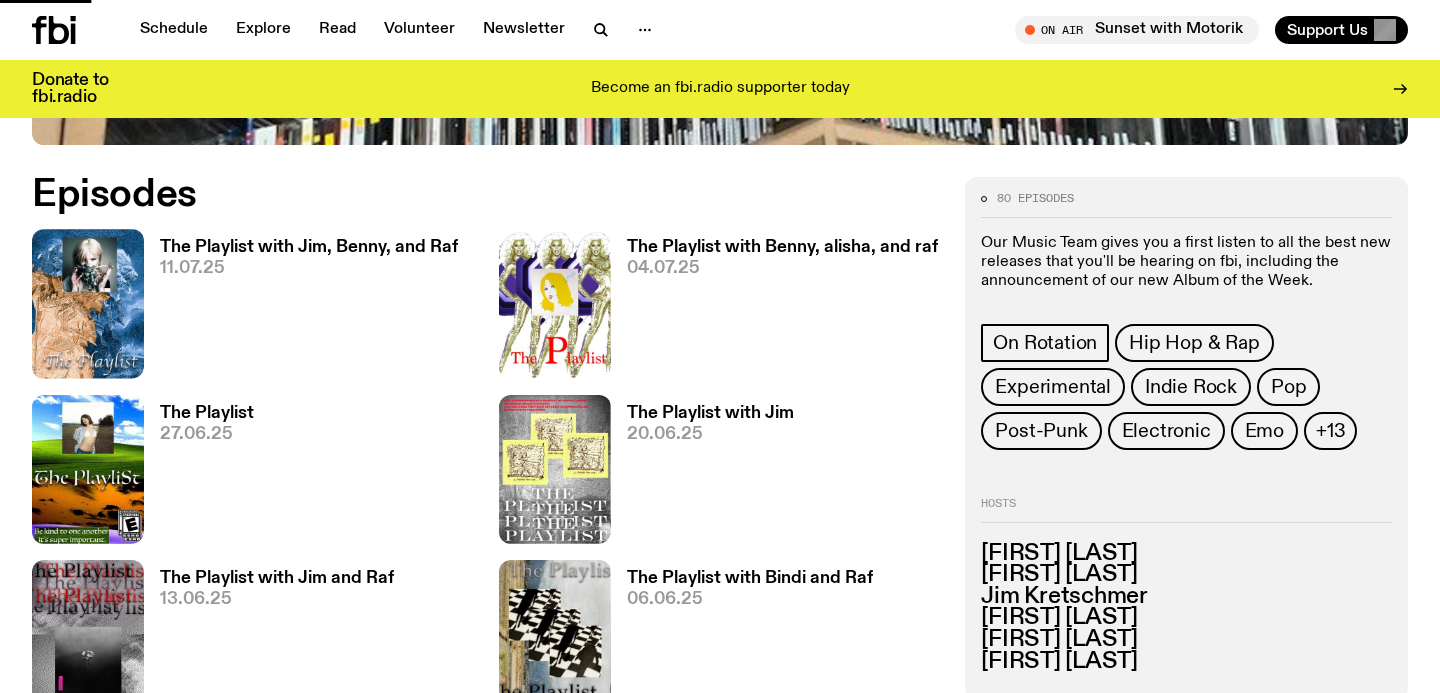 scroll, scrollTop: 0, scrollLeft: 0, axis: both 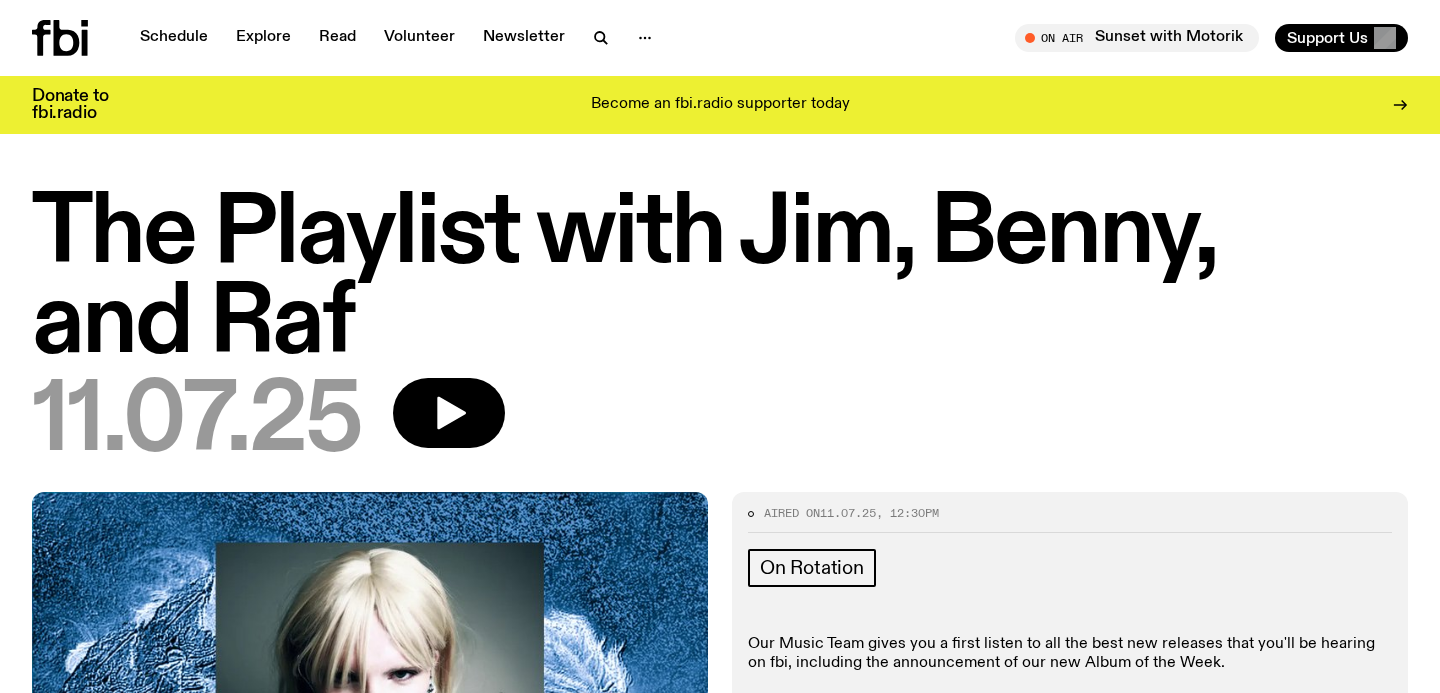 click on "The Playlist with Jim, Benny, and Raf" at bounding box center [720, 280] 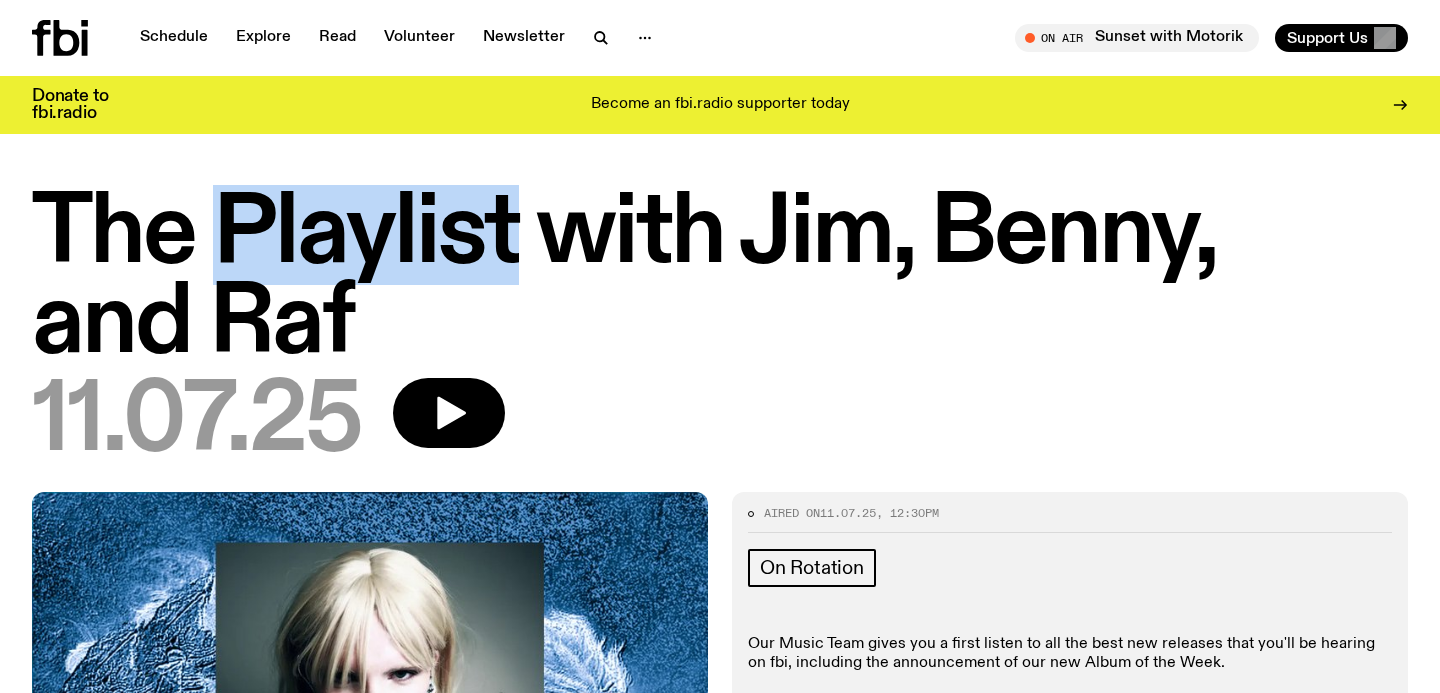 click on "The Playlist with Jim, Benny, and Raf" at bounding box center (720, 280) 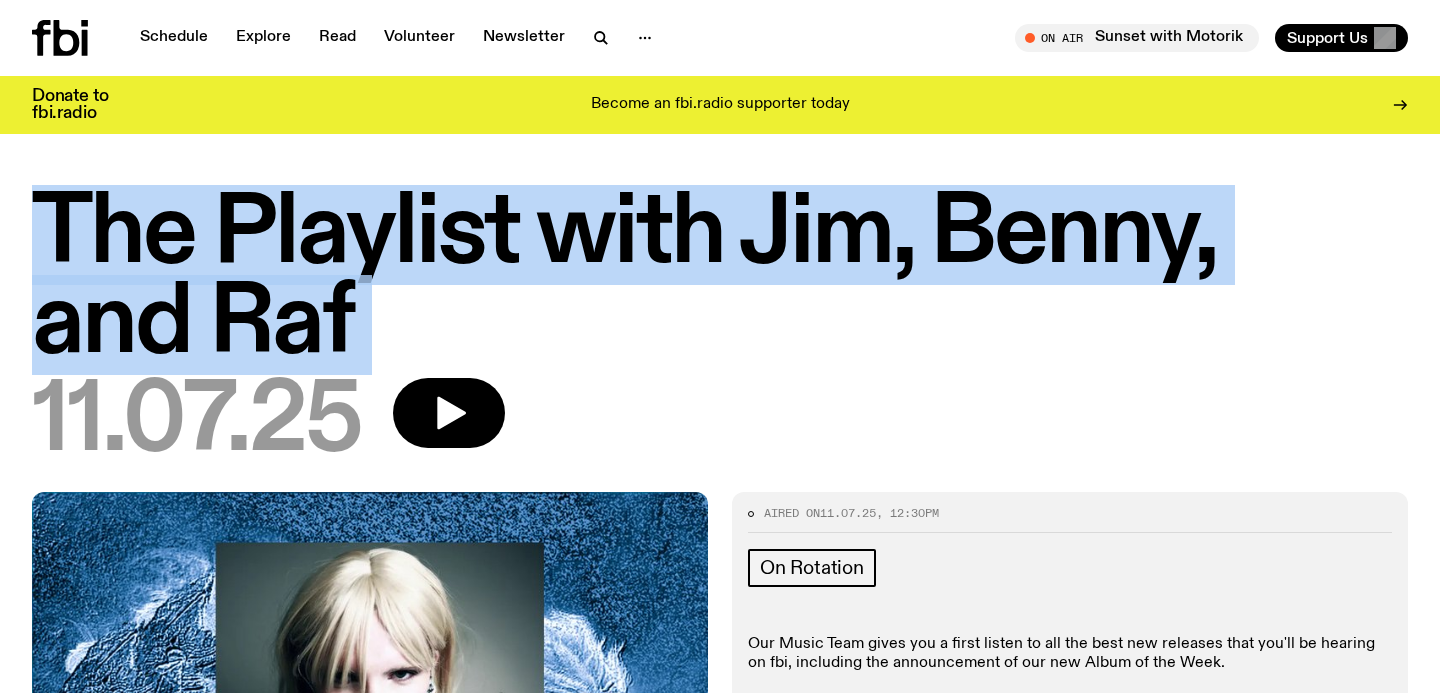 click on "The Playlist with Jim, Benny, and Raf" at bounding box center (720, 280) 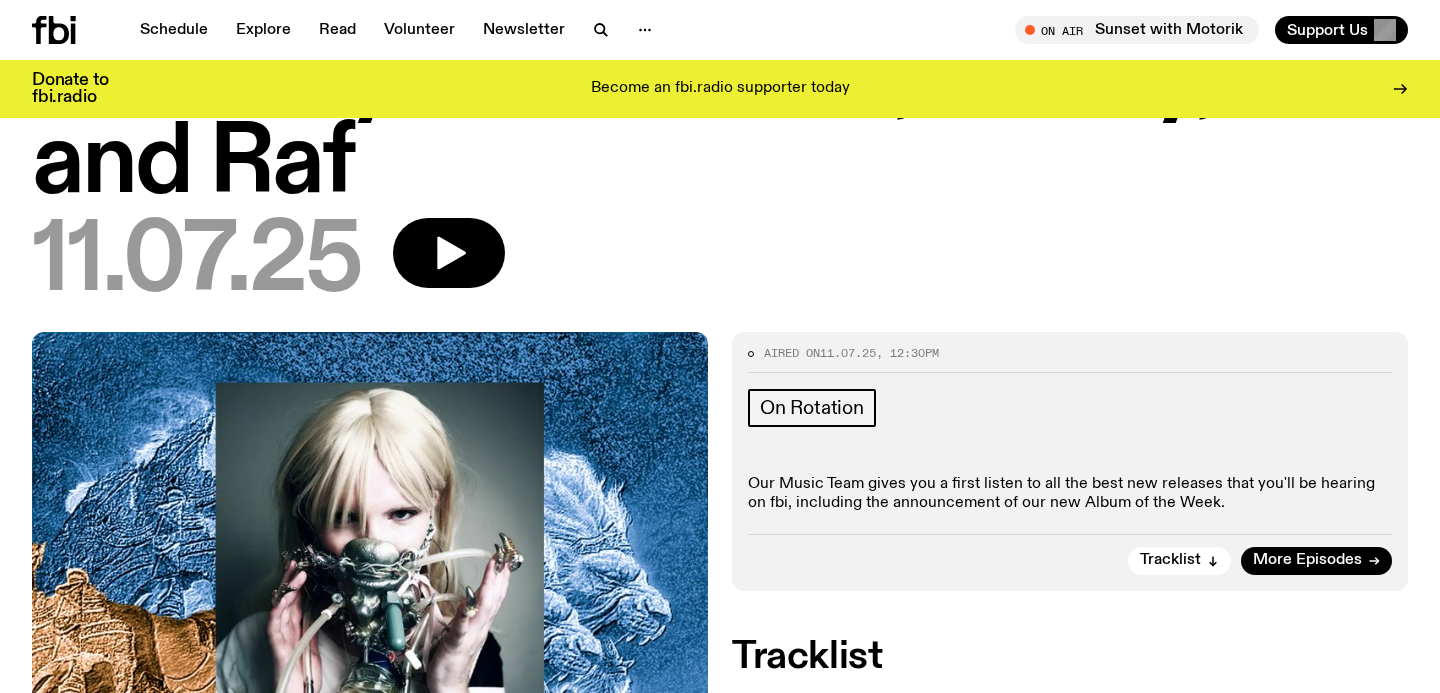 scroll, scrollTop: 0, scrollLeft: 0, axis: both 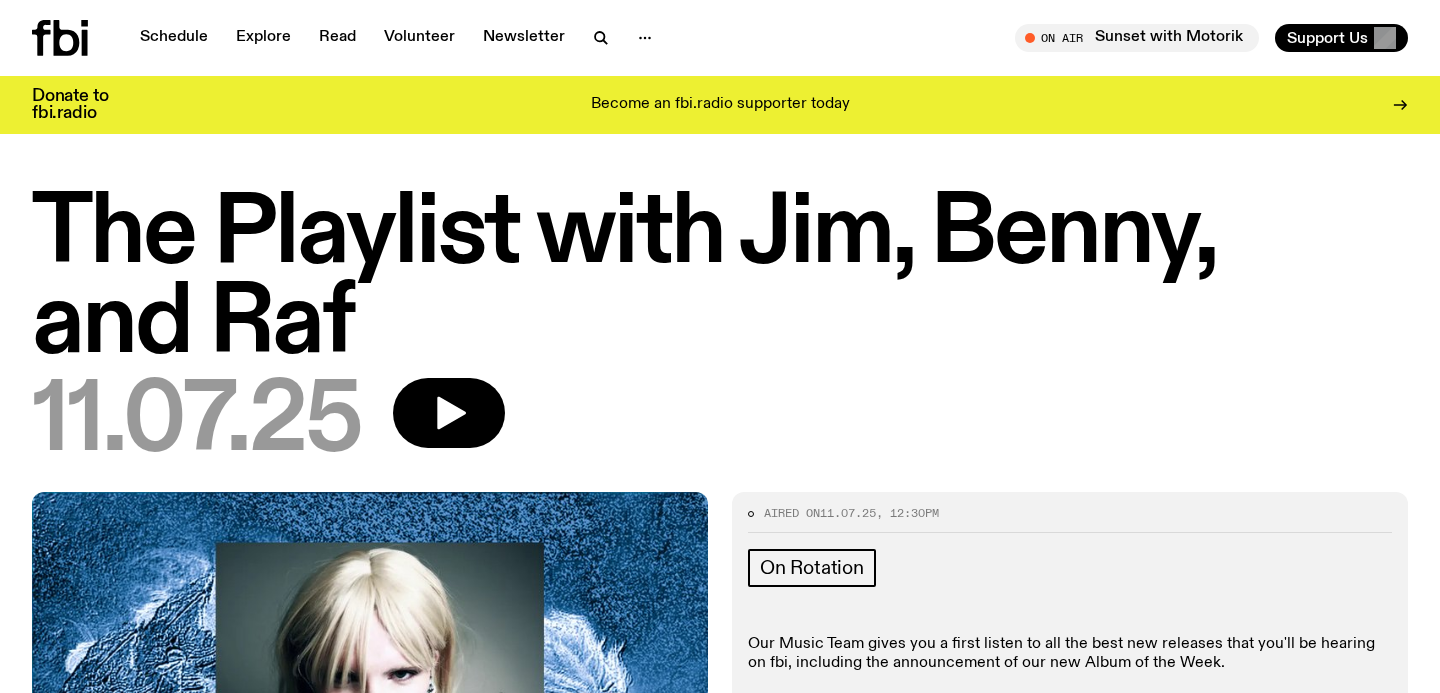 click 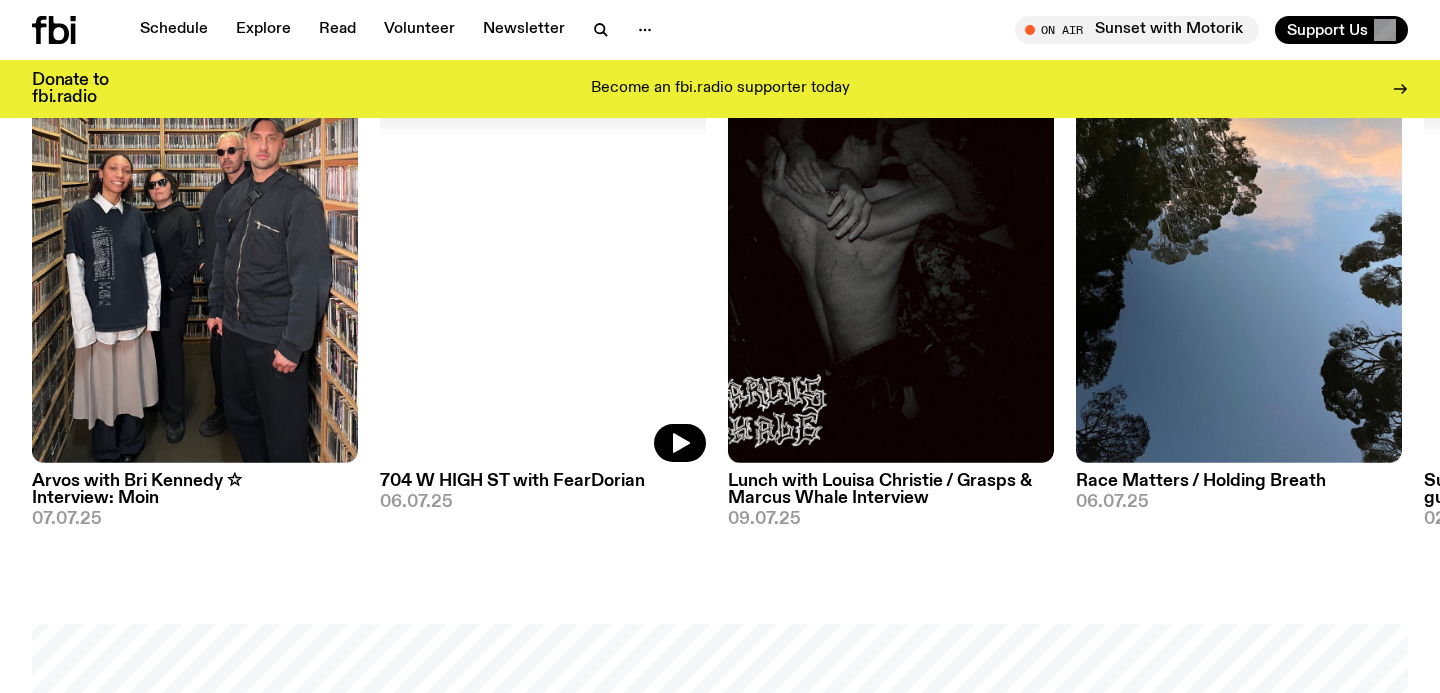 scroll, scrollTop: 1077, scrollLeft: 0, axis: vertical 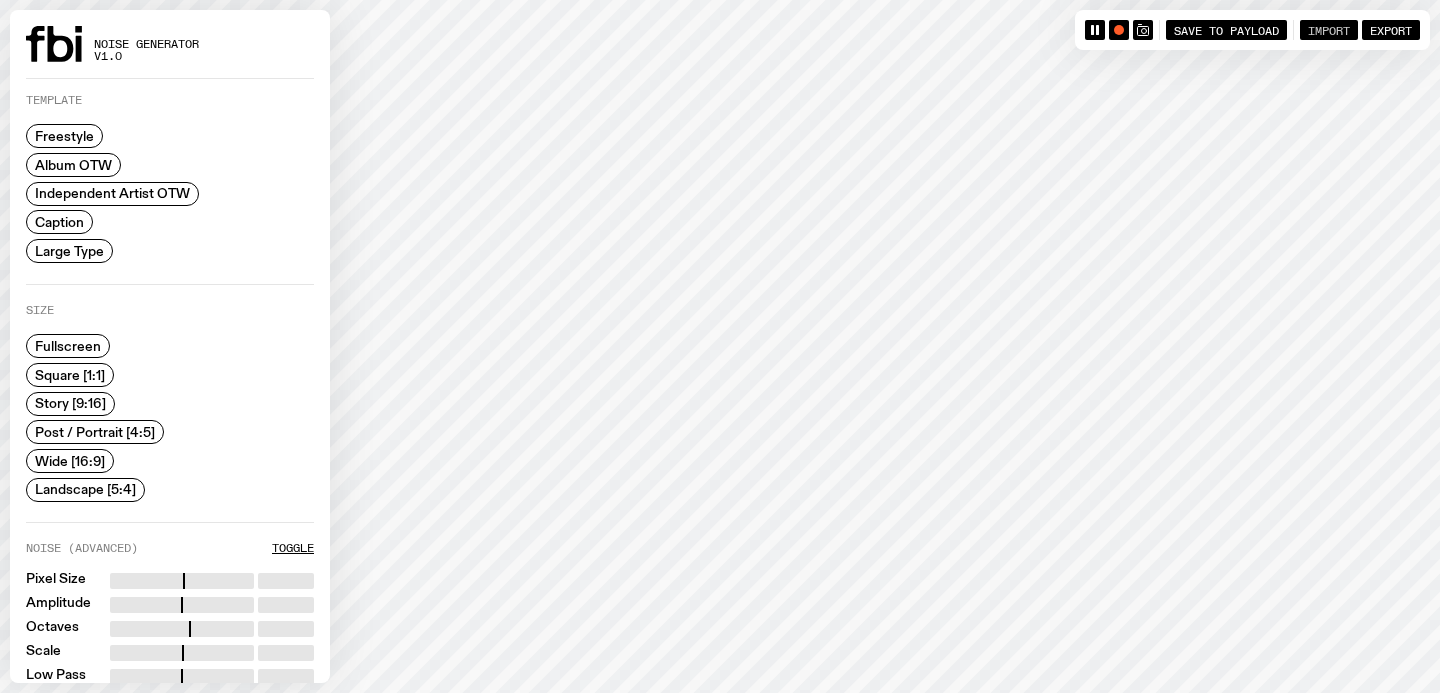 click on "Import" at bounding box center (1329, 29) 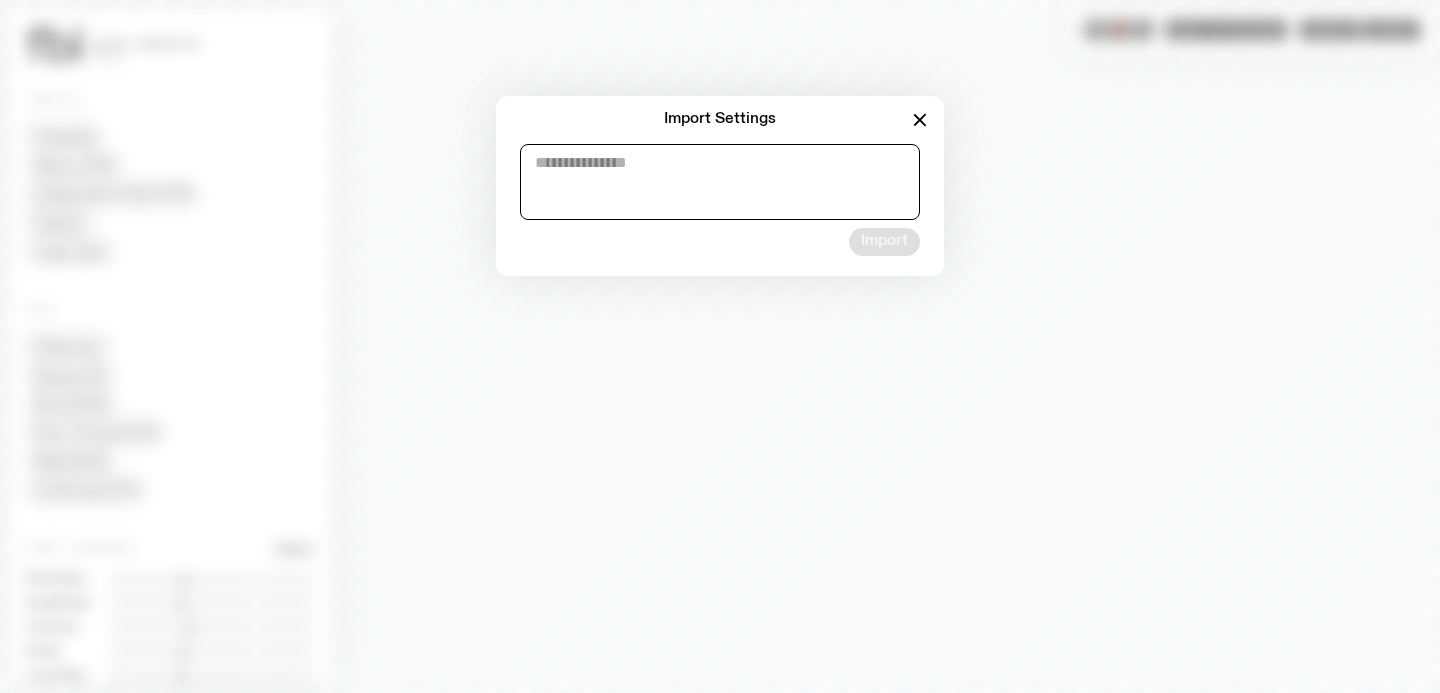 click at bounding box center [720, 182] 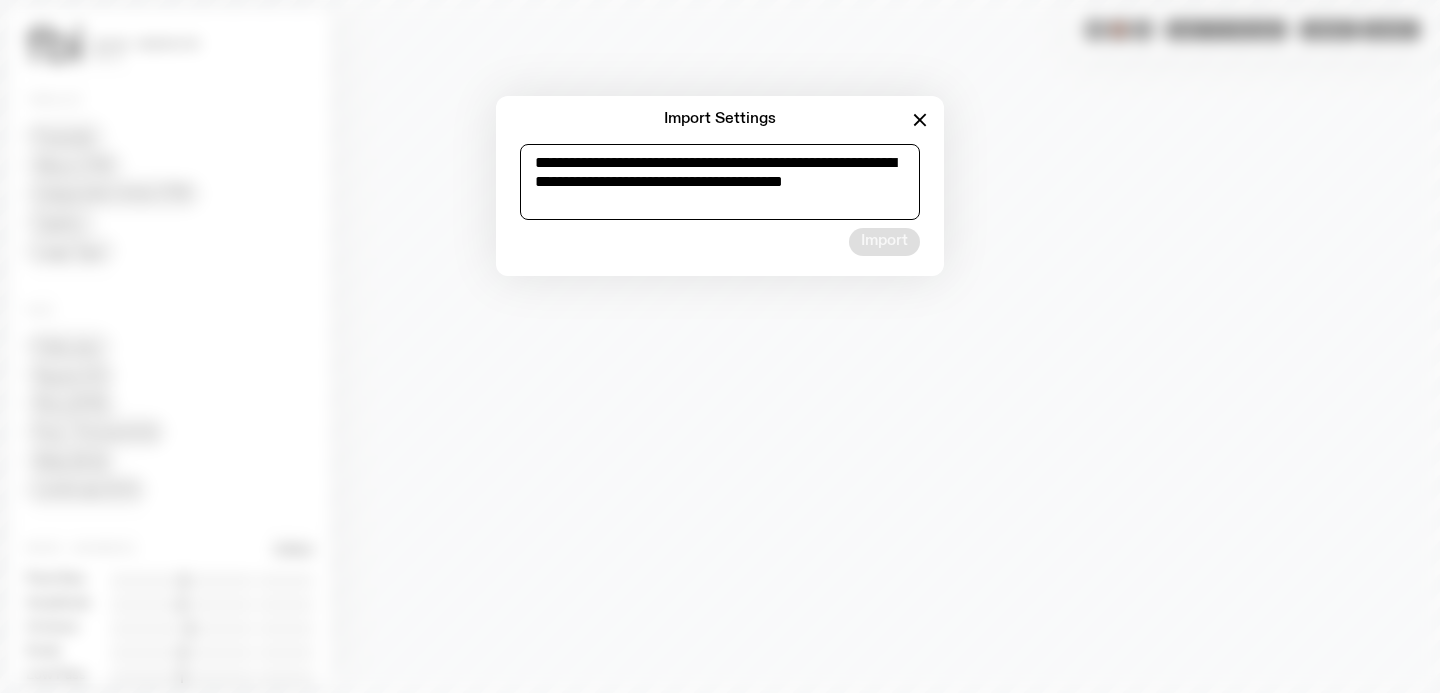 scroll, scrollTop: 12, scrollLeft: 0, axis: vertical 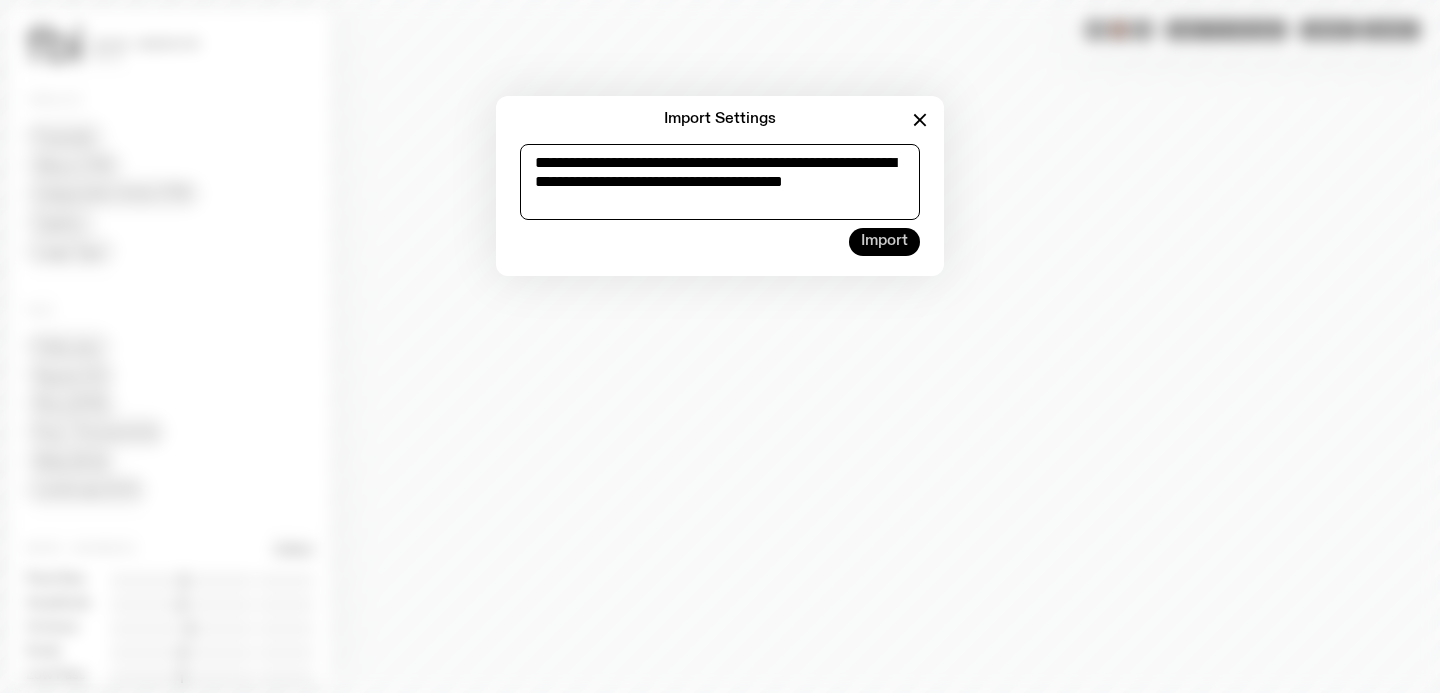 type on "**********" 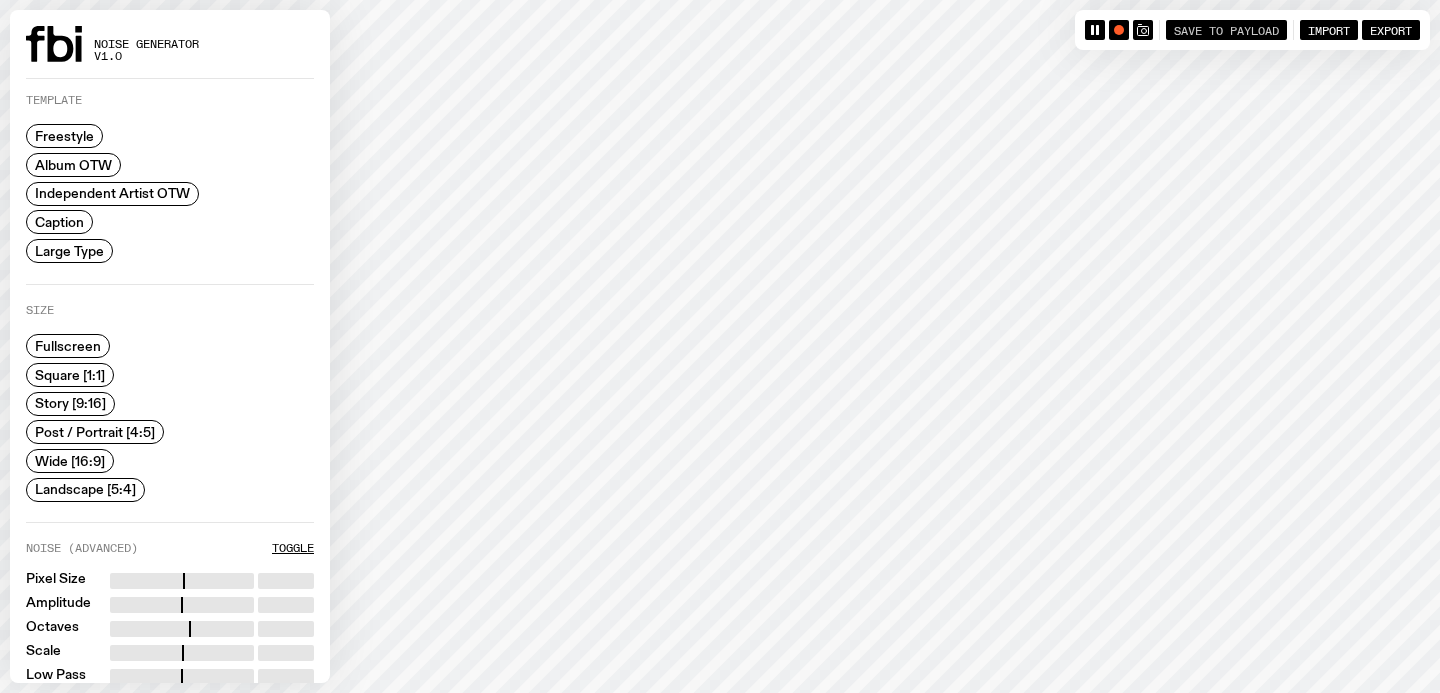 click on "Save to Payload" at bounding box center [1226, 29] 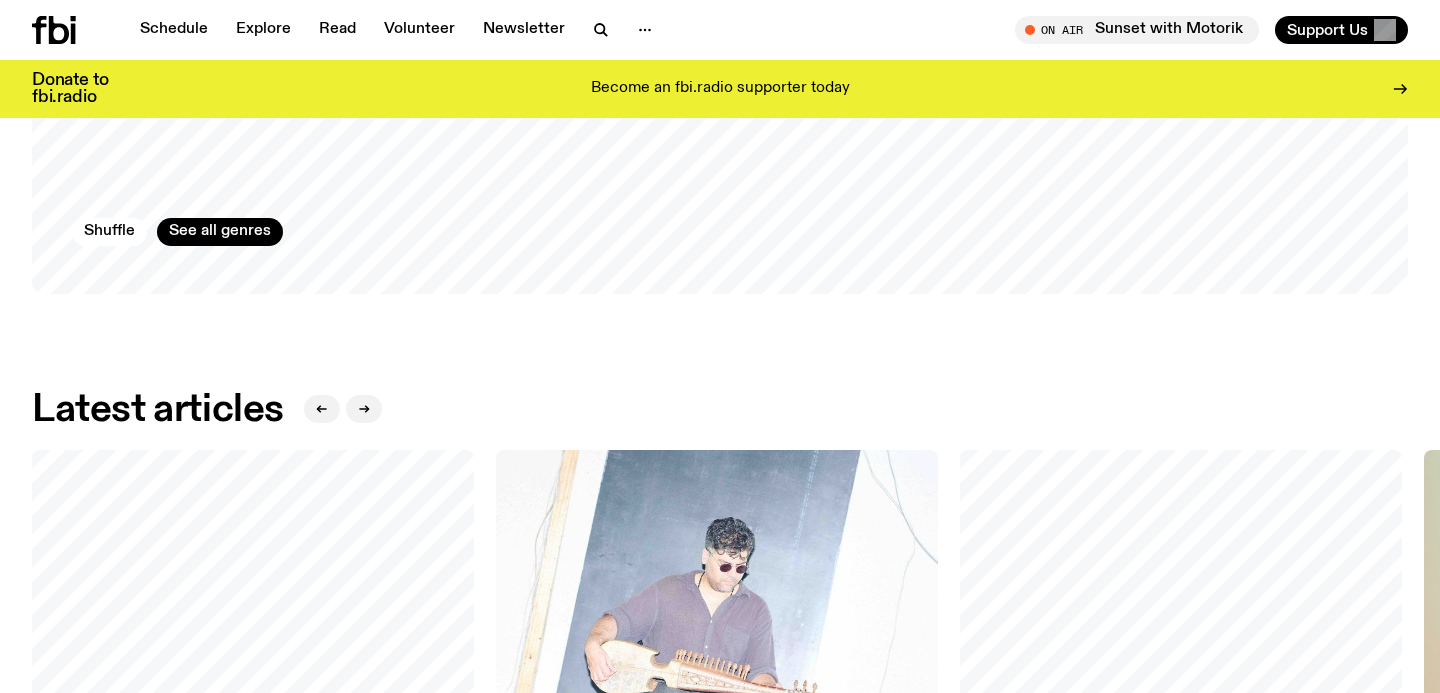 scroll, scrollTop: 2417, scrollLeft: 0, axis: vertical 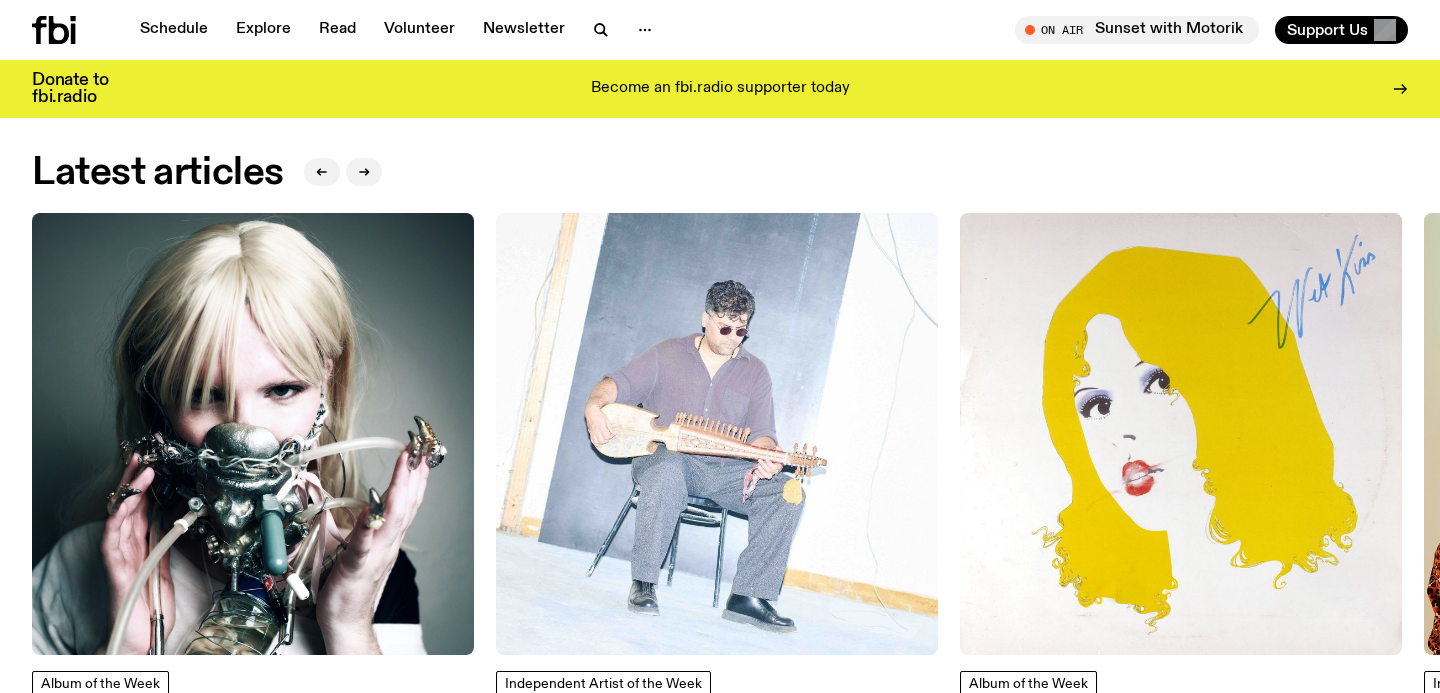 click at bounding box center [253, 434] 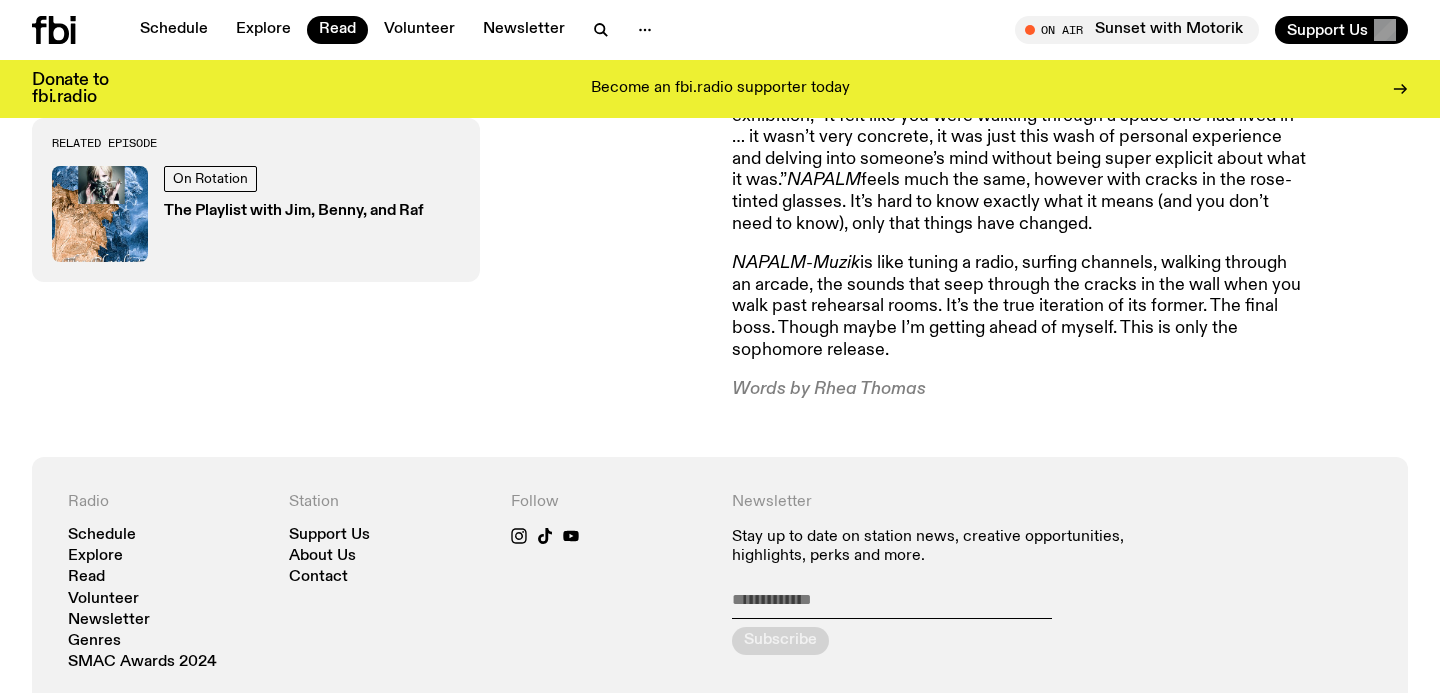 scroll, scrollTop: 1660, scrollLeft: 0, axis: vertical 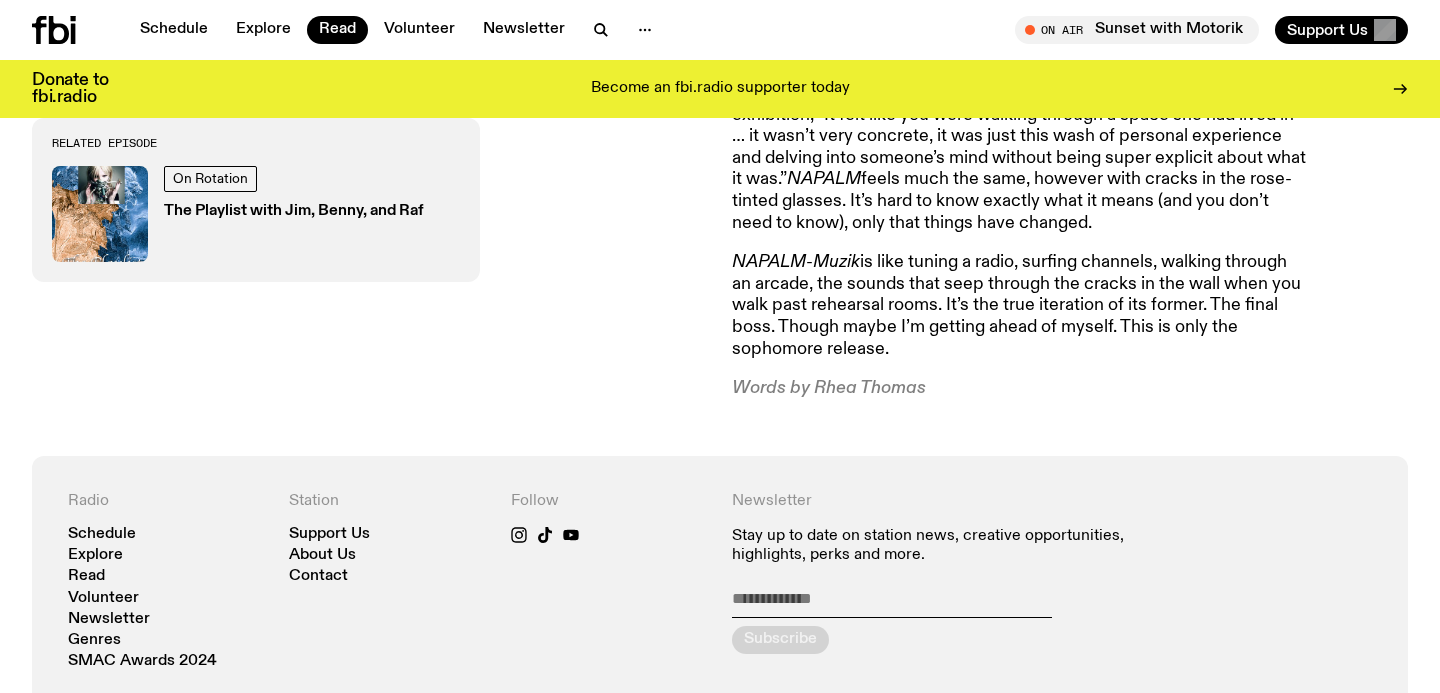 click on "NAPALM - Muzik  is like tuning a radio, surfing channels, walking through an arcade, the sounds that seep through the cracks in the wall when you walk past rehearsal rooms. It’s the true iteration of its former. The final boss. Though maybe I’m getting ahead of myself. This is only the sophomore release." 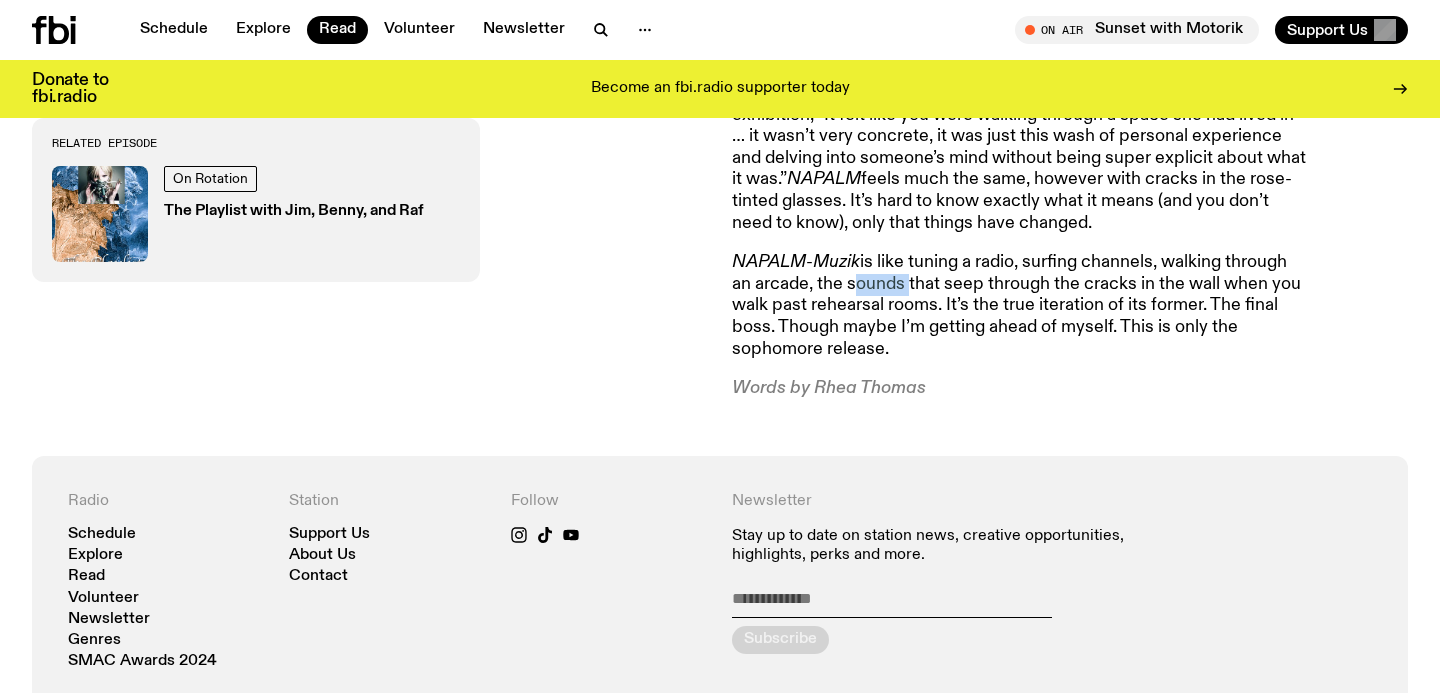 click on "NAPALM - Muzik  is like tuning a radio, surfing channels, walking through an arcade, the sounds that seep through the cracks in the wall when you walk past rehearsal rooms. It’s the true iteration of its former. The final boss. Though maybe I’m getting ahead of myself. This is only the sophomore release." 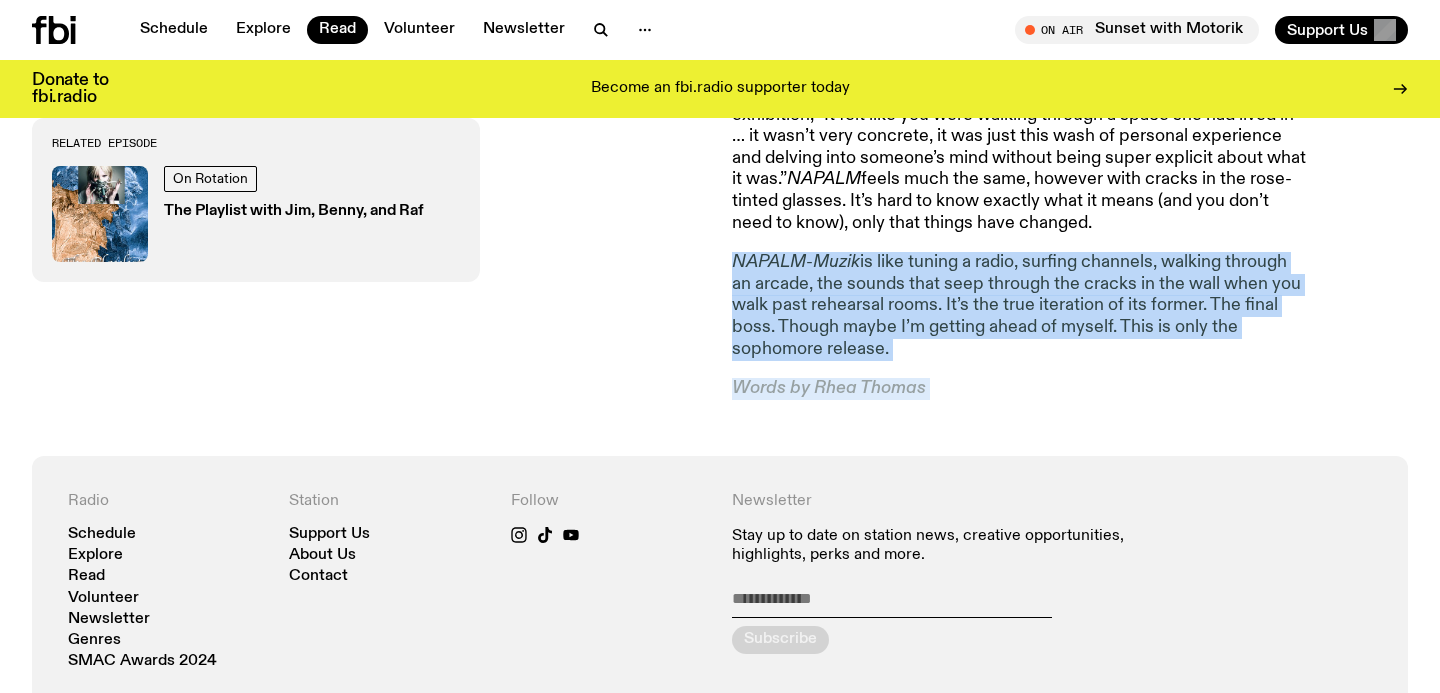 drag, startPoint x: 863, startPoint y: 275, endPoint x: 886, endPoint y: 363, distance: 90.95603 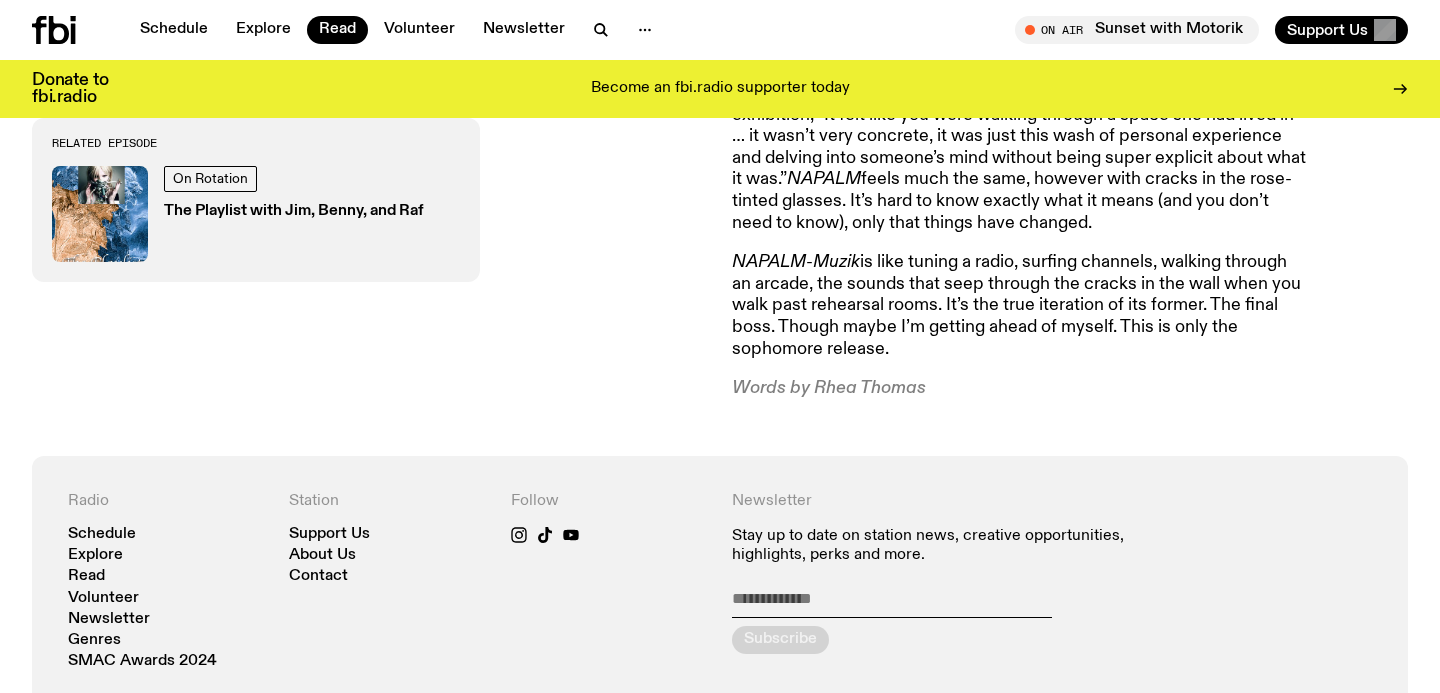 click on "Words by Rhea Thomas" 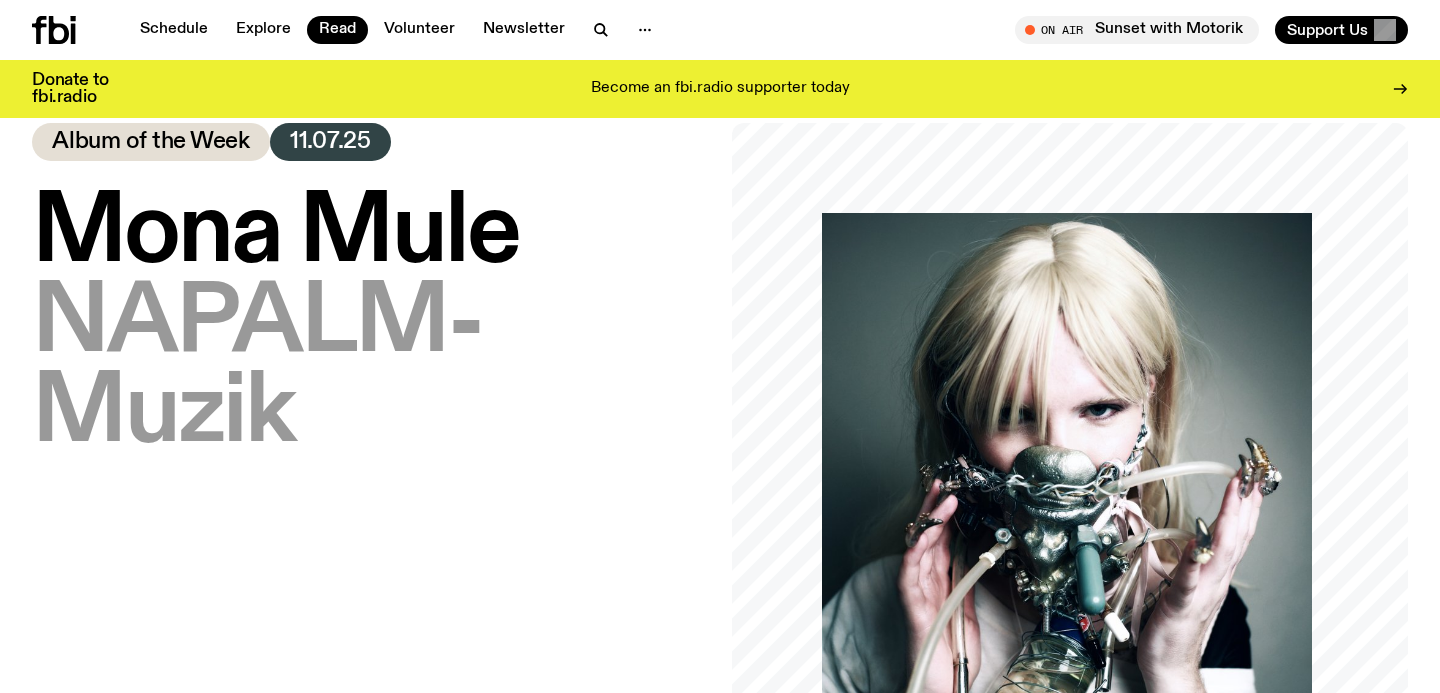 scroll, scrollTop: 49, scrollLeft: 0, axis: vertical 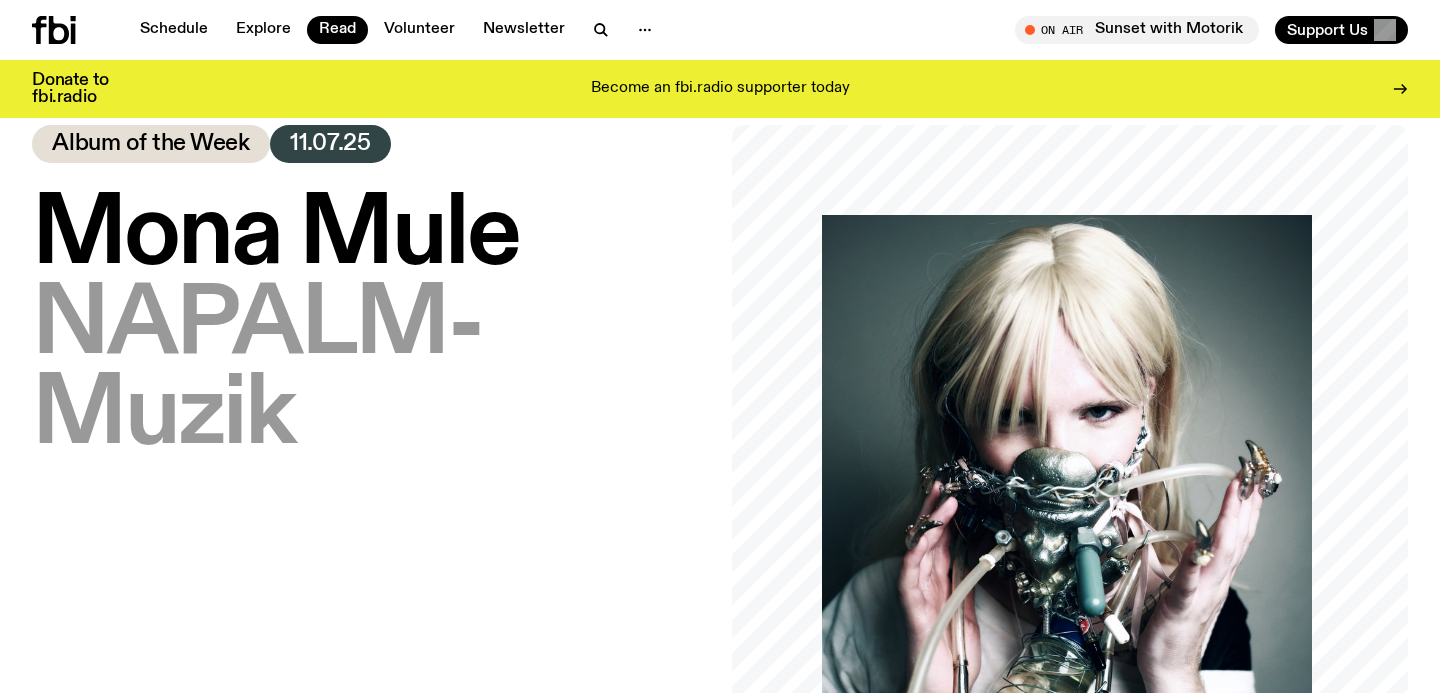click on "Mona Mule  –  NAPALM-Muzik" at bounding box center (370, 326) 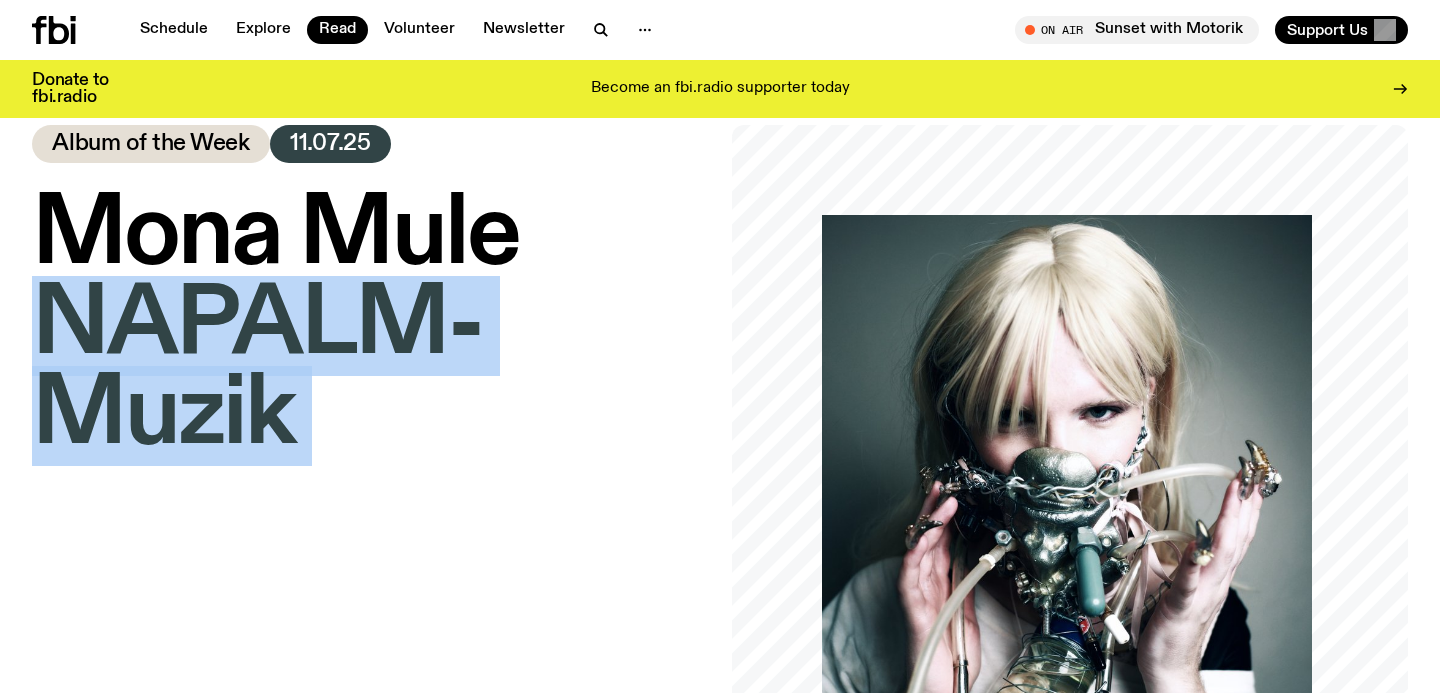drag, startPoint x: 544, startPoint y: 373, endPoint x: 372, endPoint y: 280, distance: 195.53261 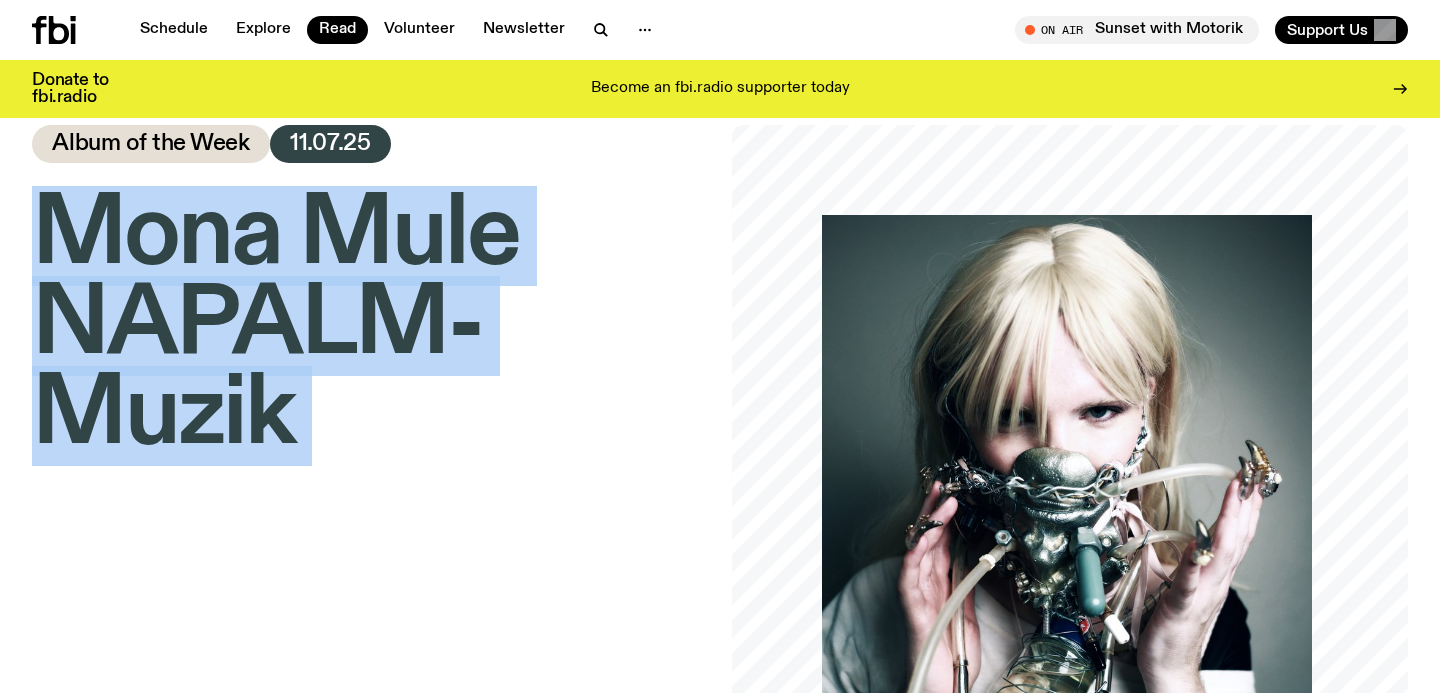 drag, startPoint x: 372, startPoint y: 280, endPoint x: 294, endPoint y: 240, distance: 87.658424 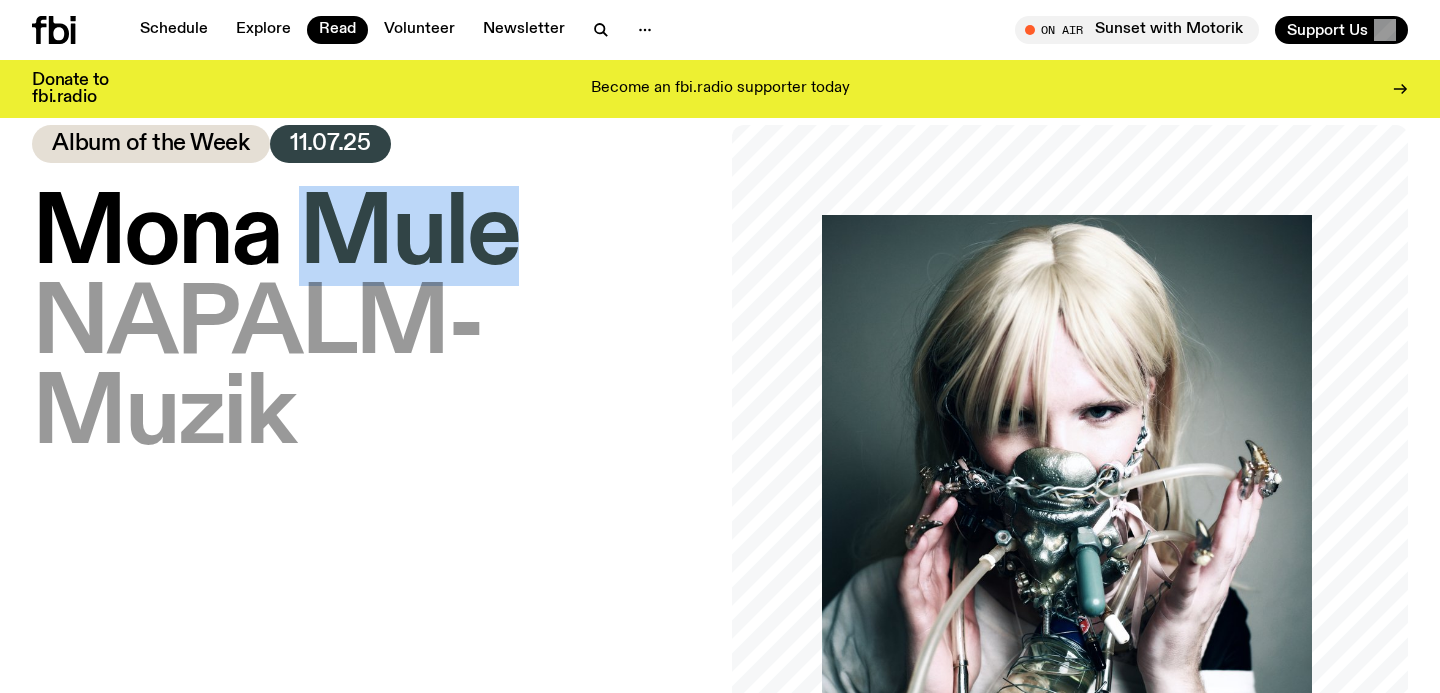 click on "Mona Mule" at bounding box center [275, 236] 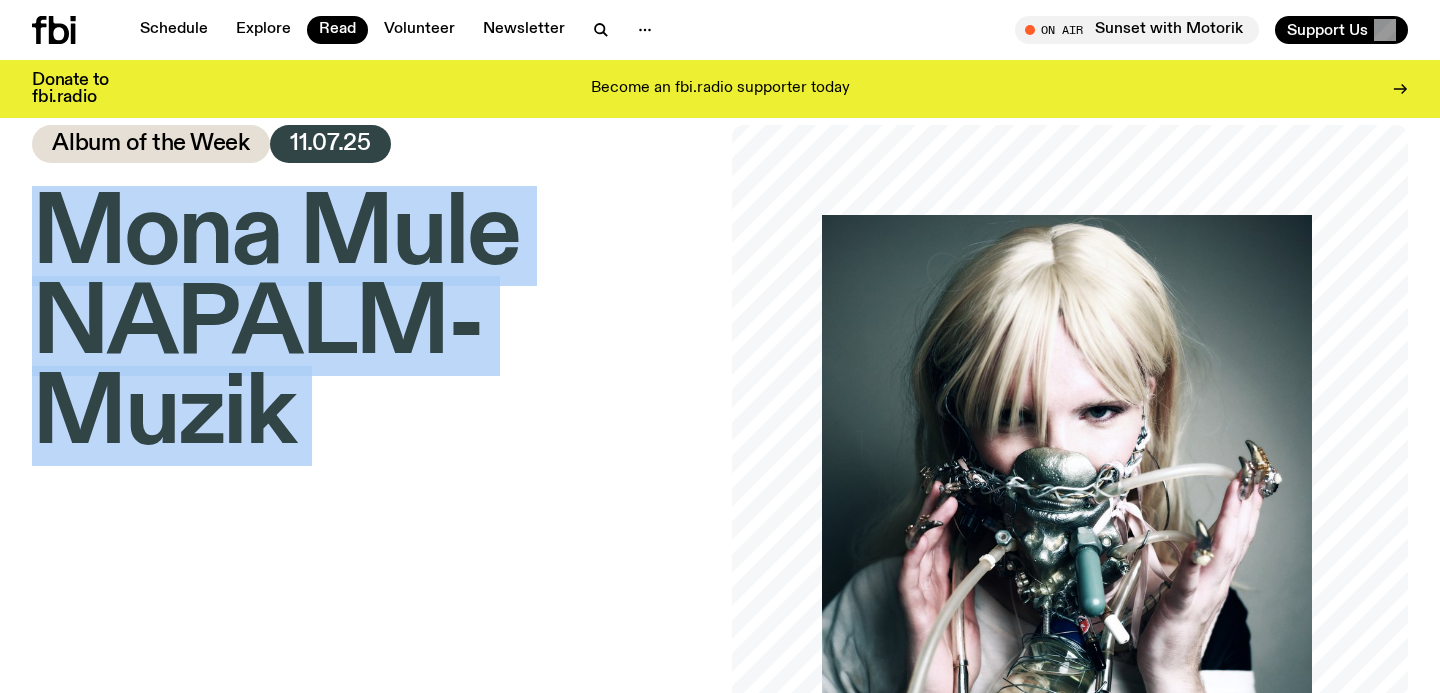 drag, startPoint x: 294, startPoint y: 240, endPoint x: 317, endPoint y: 337, distance: 99.68952 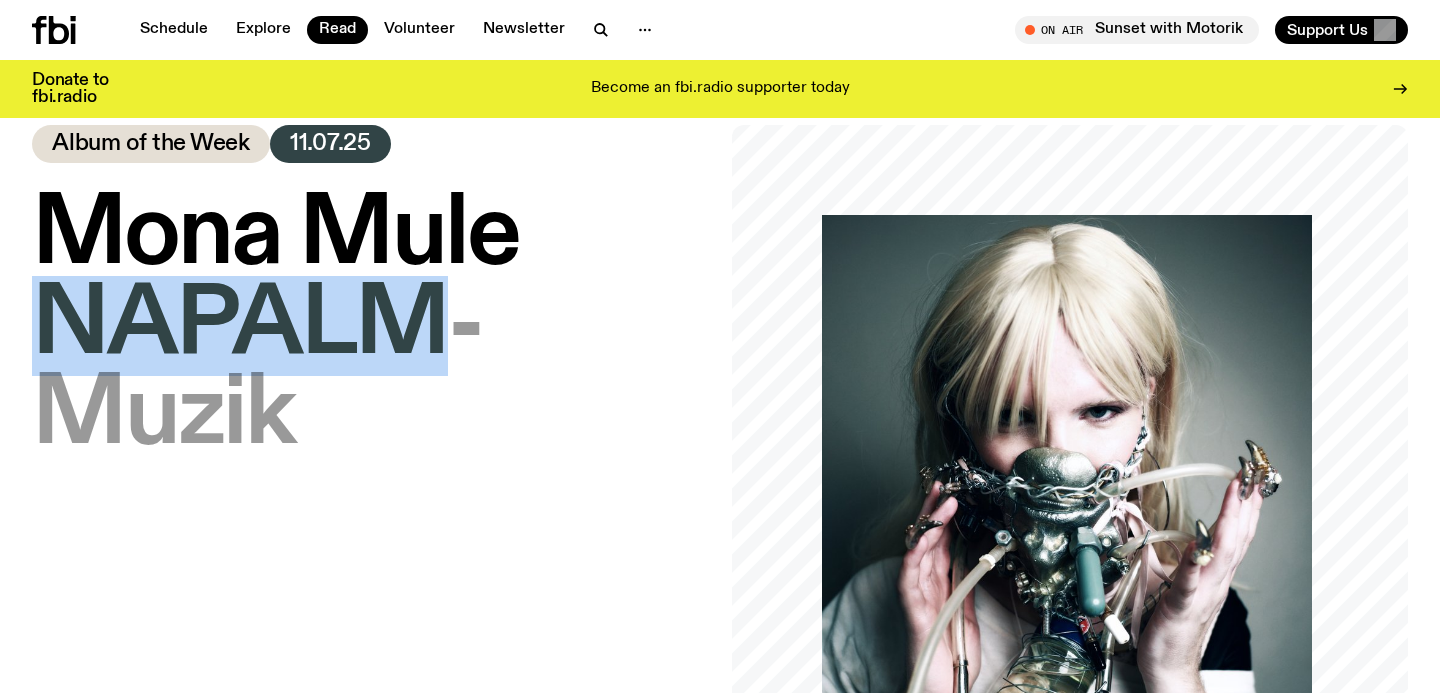 drag, startPoint x: 317, startPoint y: 337, endPoint x: 245, endPoint y: 266, distance: 101.118744 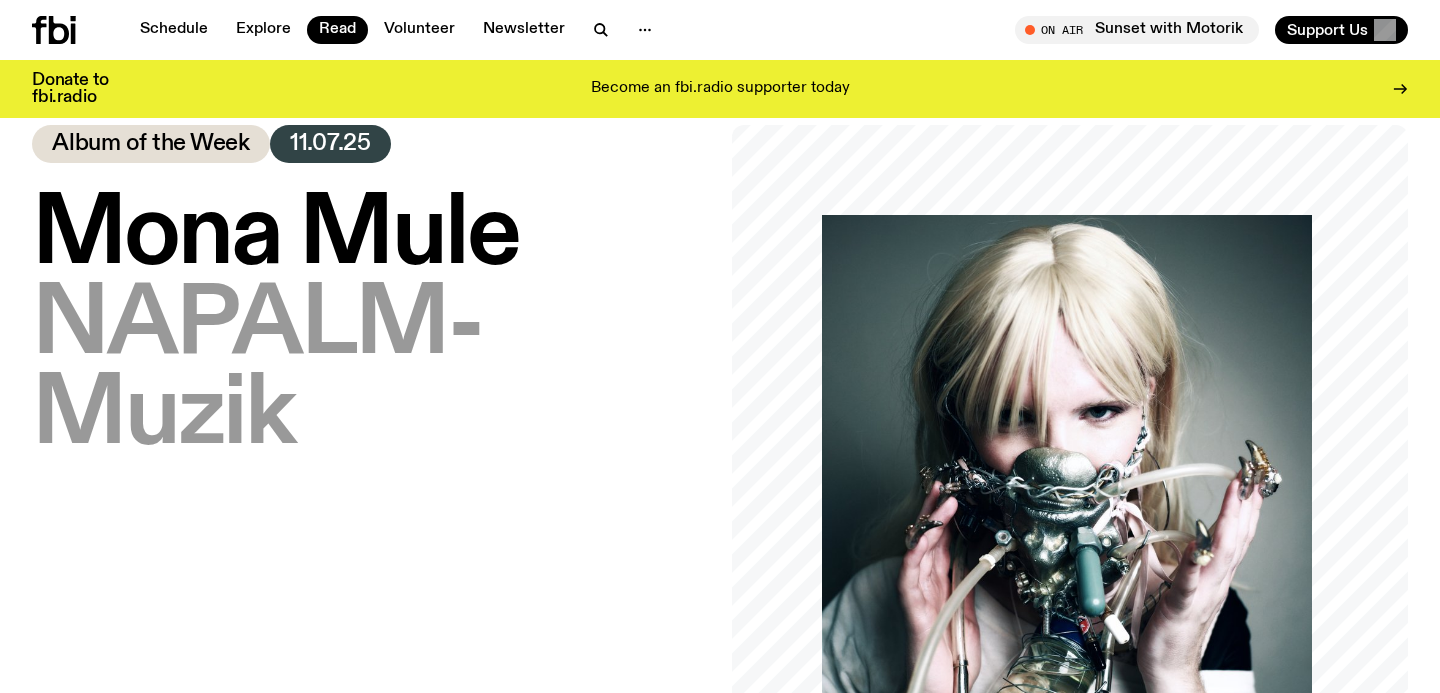 click on "Mona Mule" at bounding box center [275, 236] 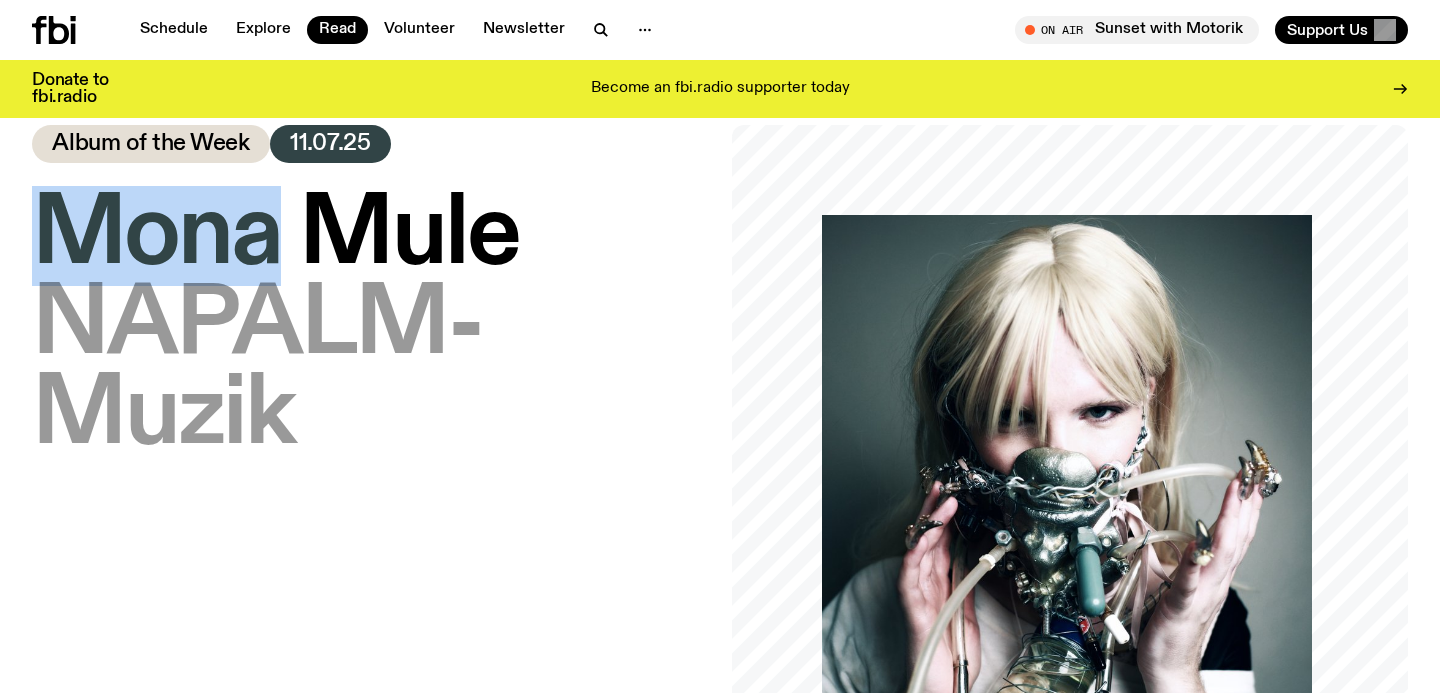 click on "Mona Mule" at bounding box center (275, 236) 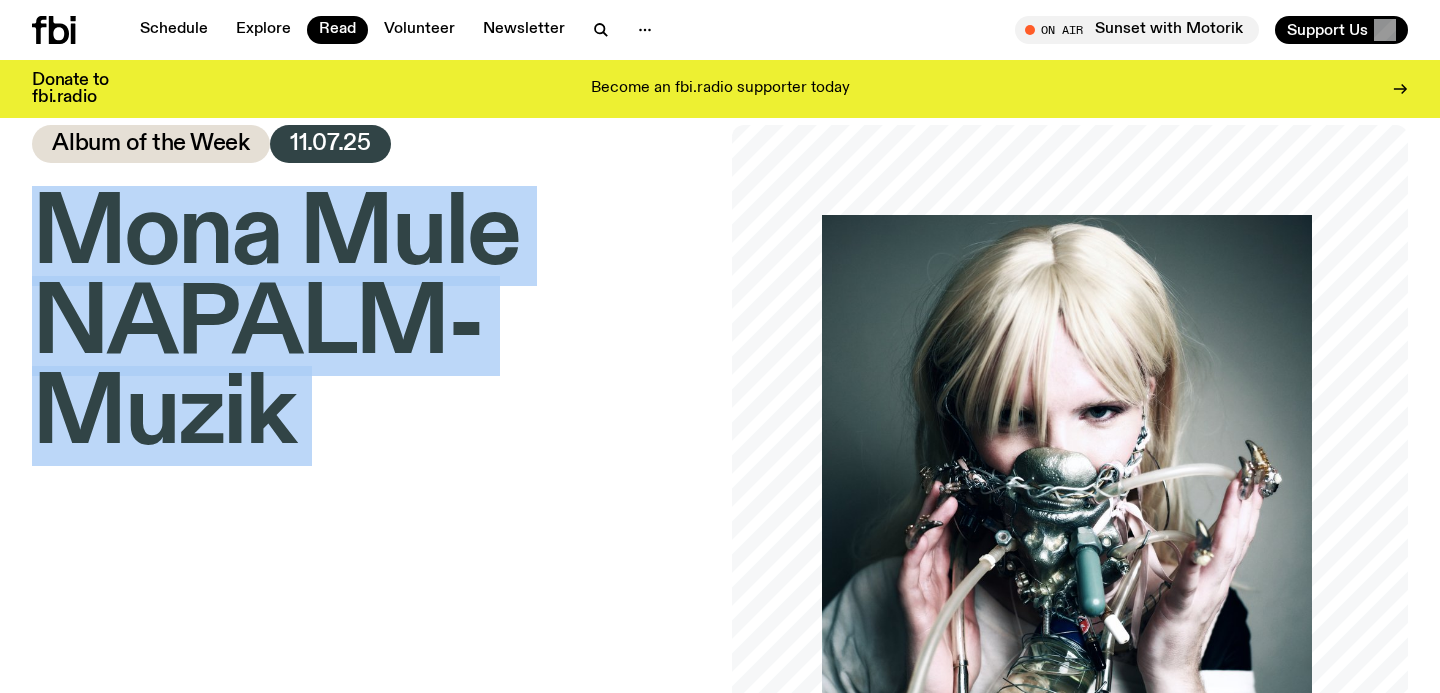 drag, startPoint x: 175, startPoint y: 210, endPoint x: 258, endPoint y: 347, distance: 160.18115 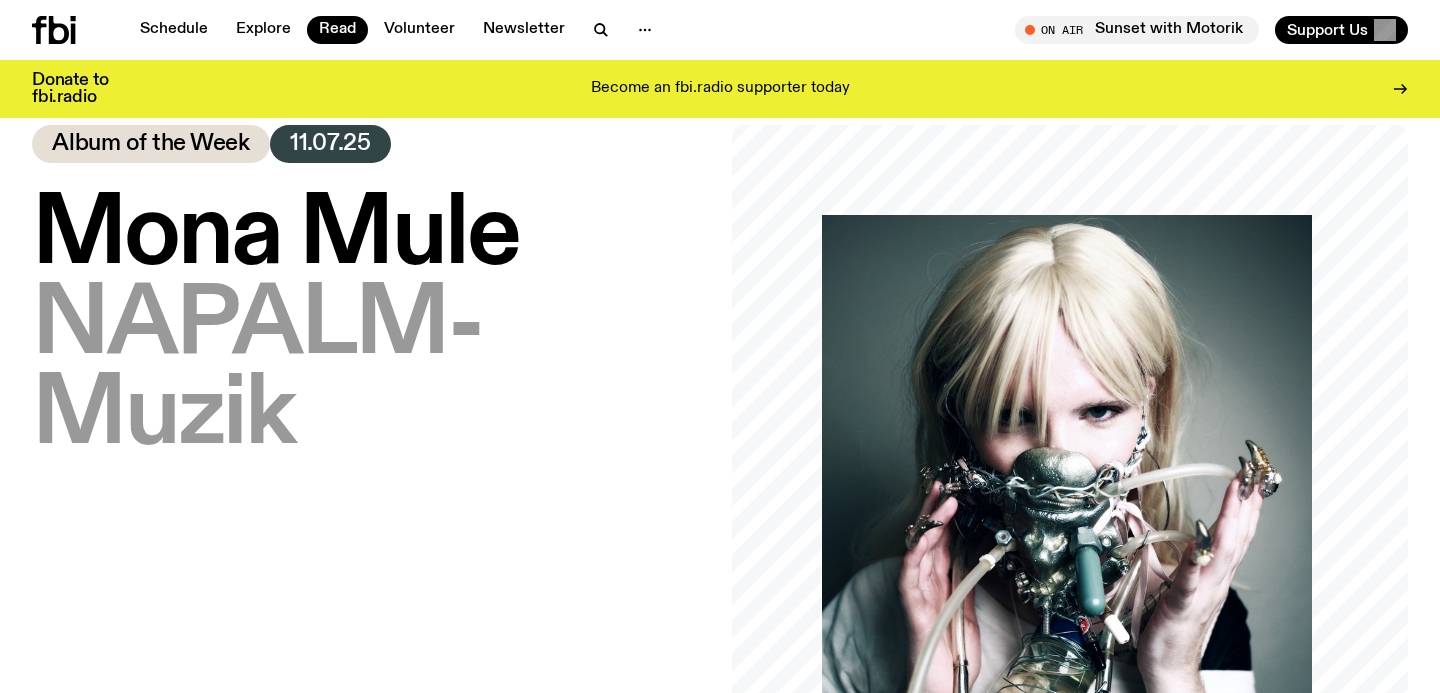 click on "Mona Mule  –  NAPALM-Muzik" at bounding box center [370, 326] 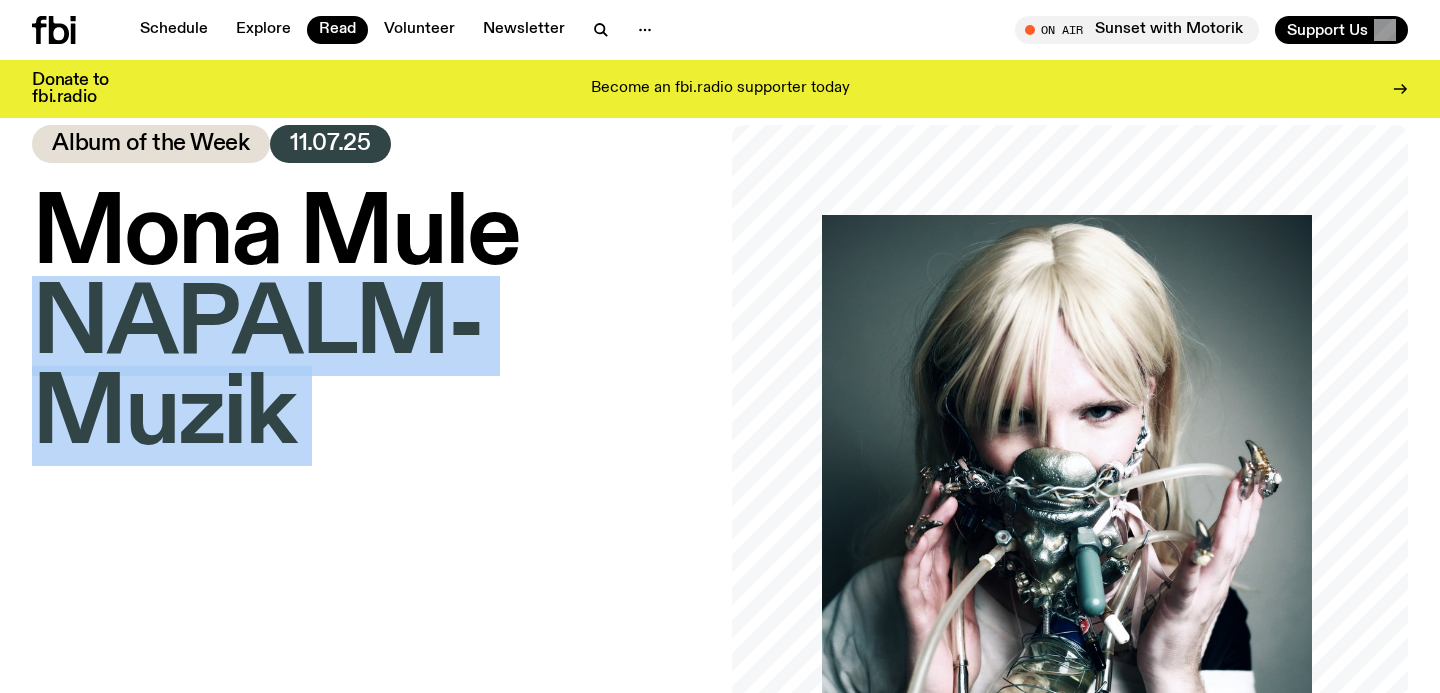 drag, startPoint x: 312, startPoint y: 407, endPoint x: 232, endPoint y: 320, distance: 118.19052 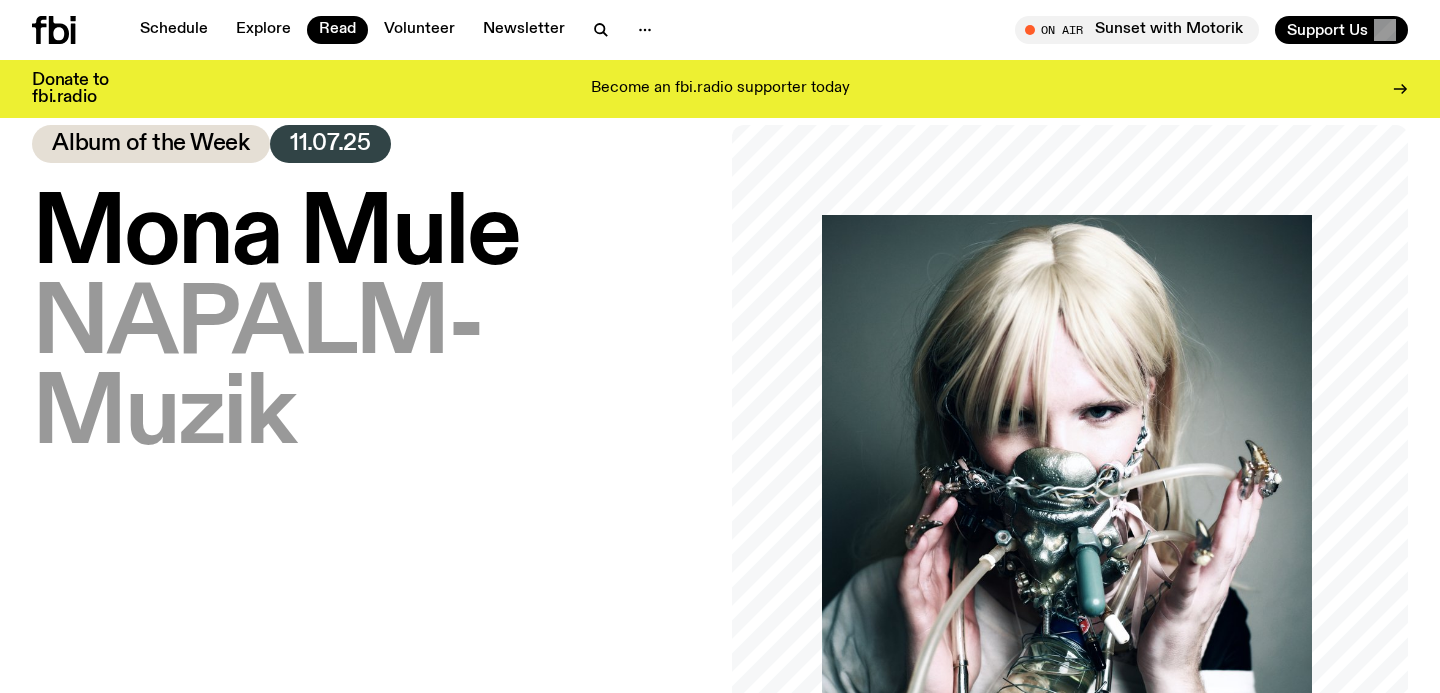 click on "Mona Mule" at bounding box center [275, 236] 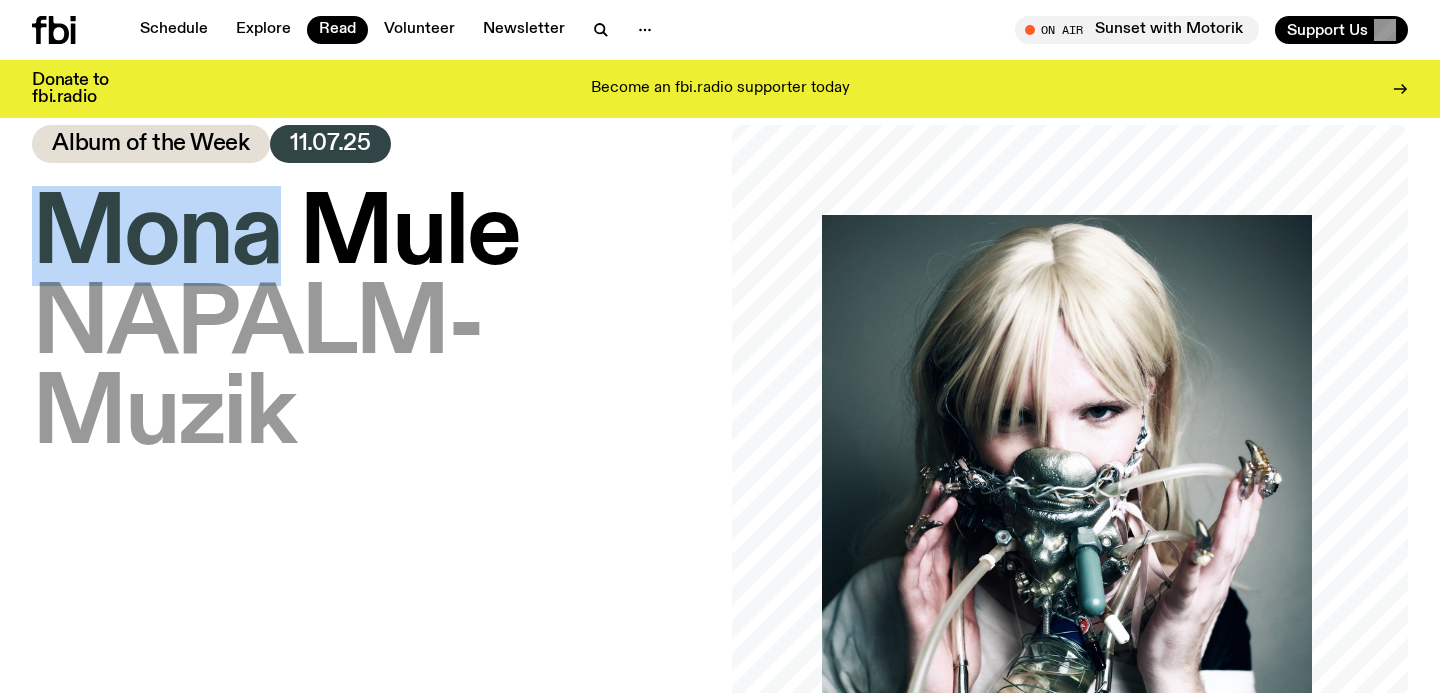 click on "Mona Mule" at bounding box center (275, 236) 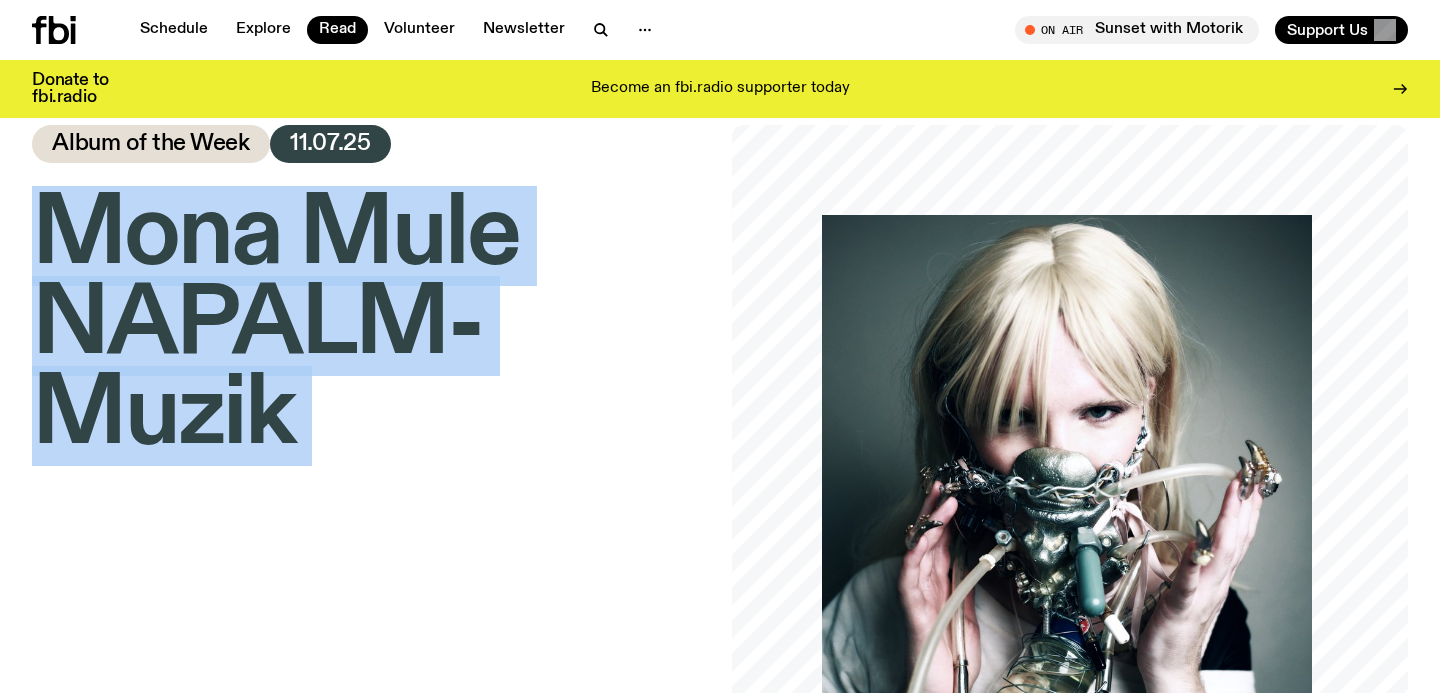 drag, startPoint x: 121, startPoint y: 237, endPoint x: 212, endPoint y: 346, distance: 141.99295 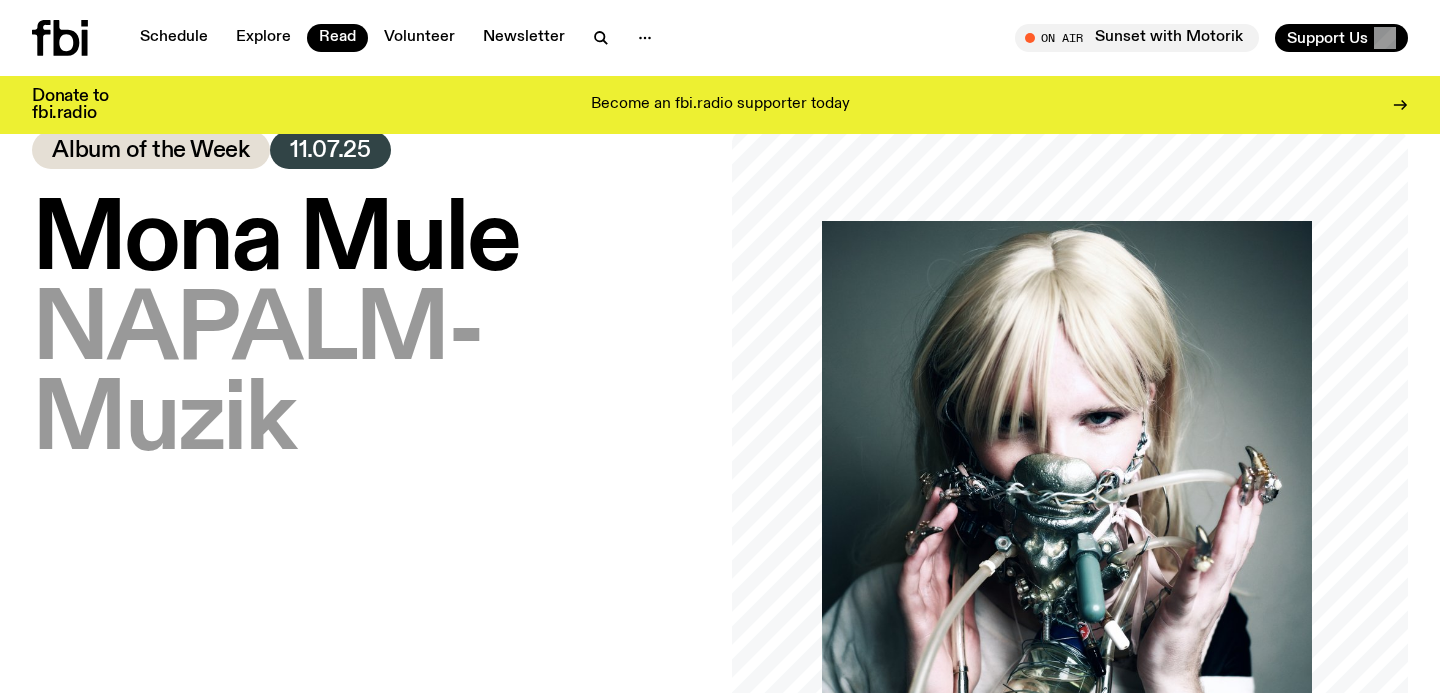 scroll, scrollTop: 0, scrollLeft: 0, axis: both 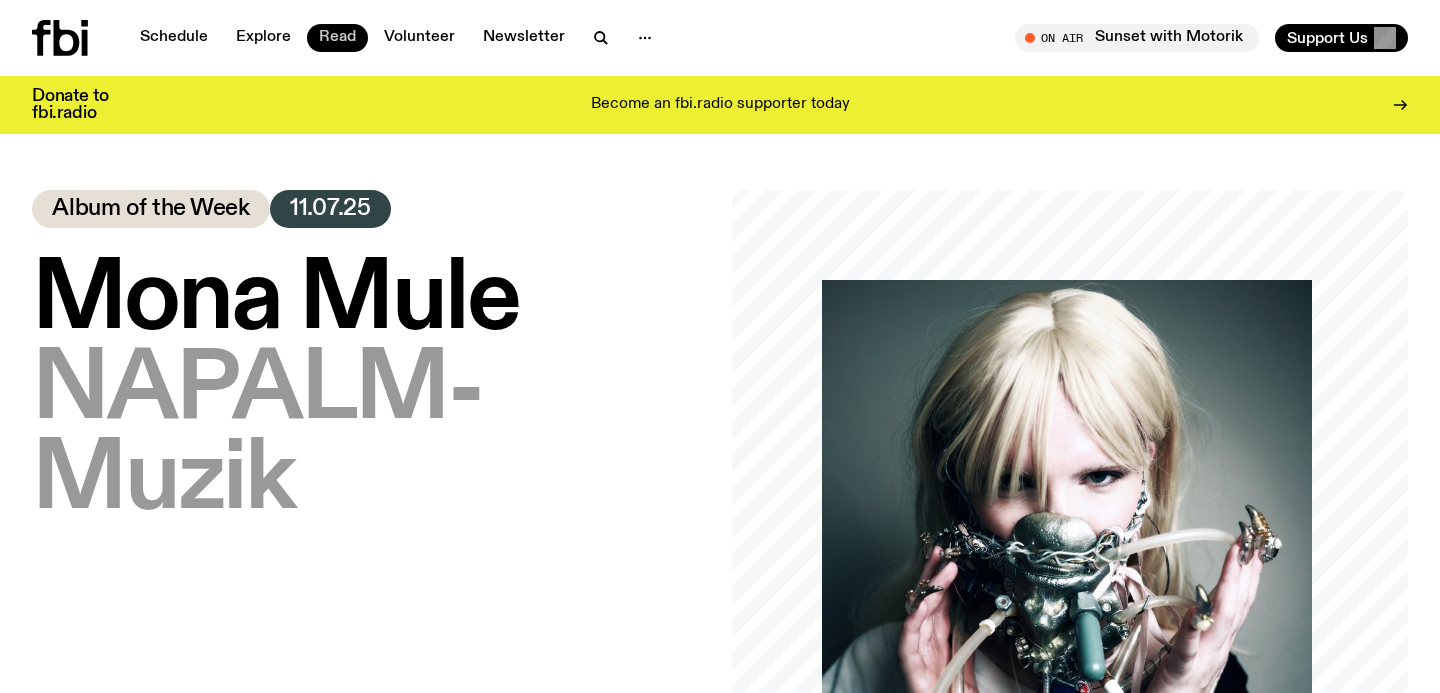click on "Read" at bounding box center [337, 38] 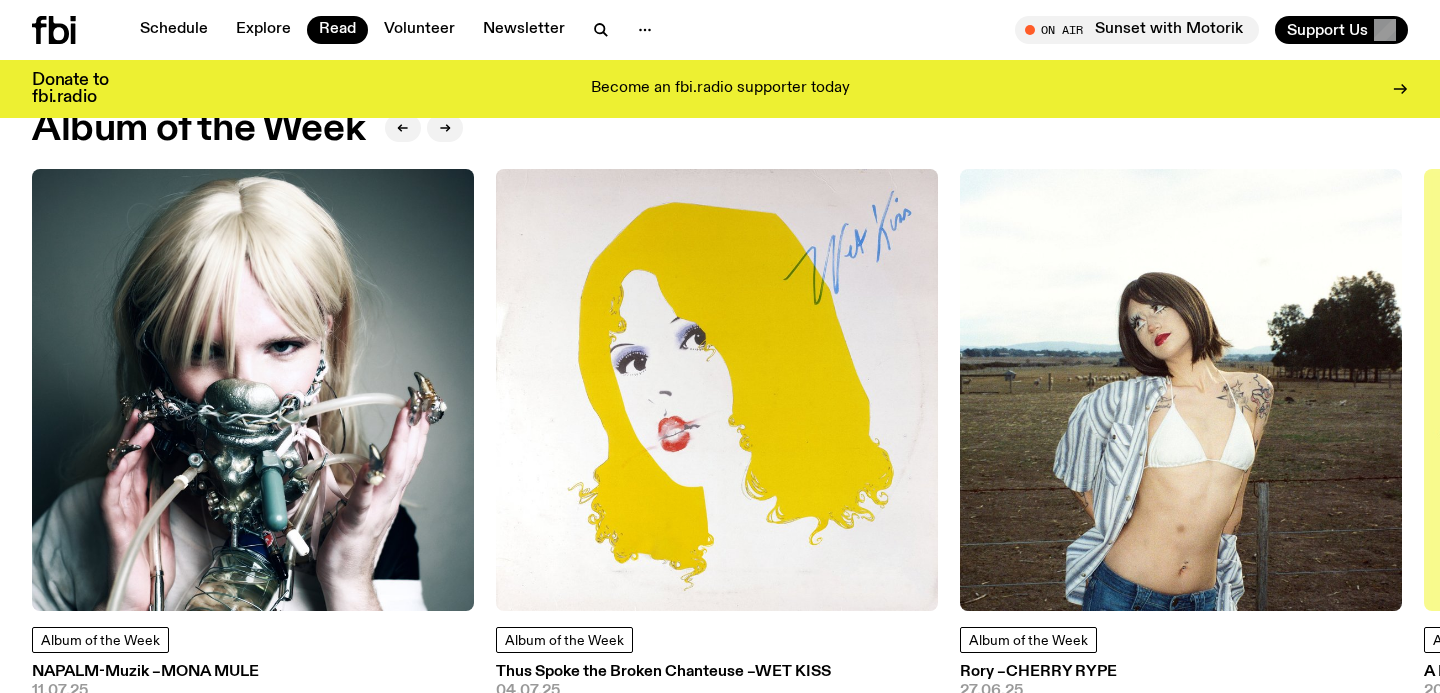 scroll, scrollTop: 890, scrollLeft: 0, axis: vertical 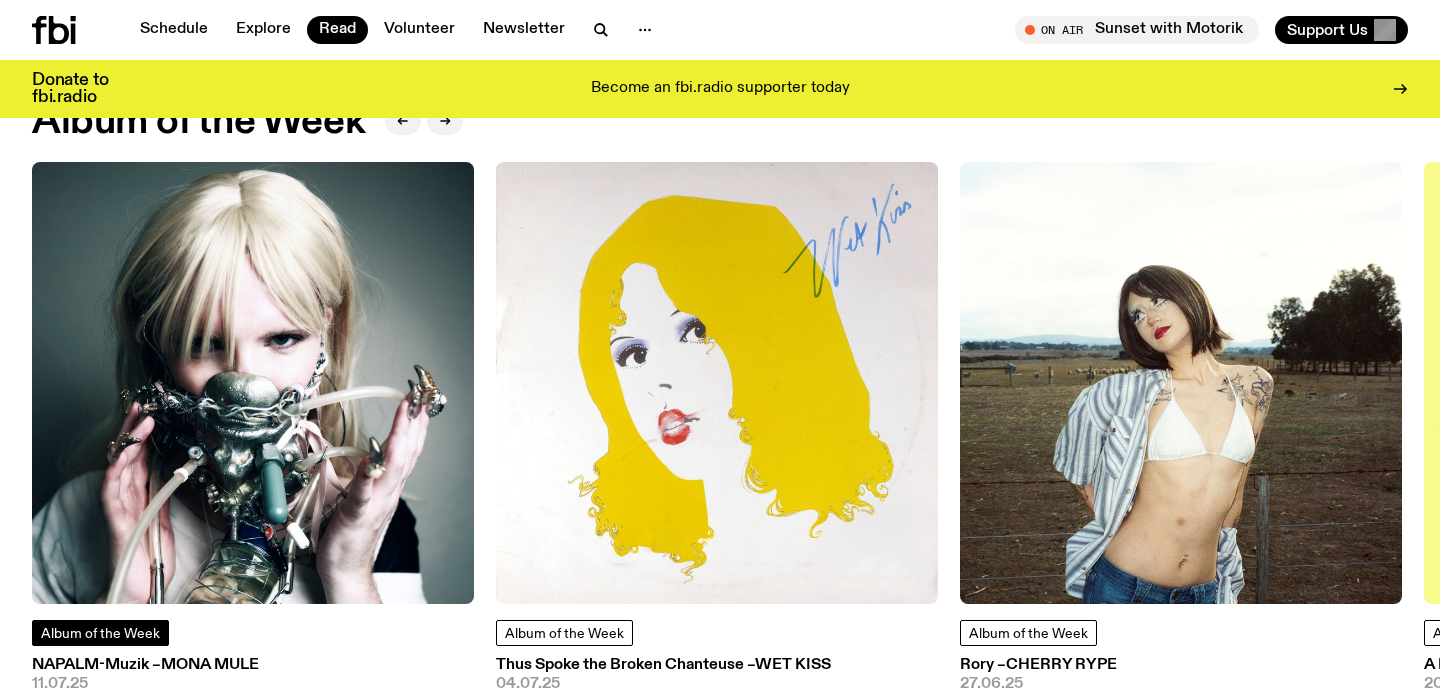 click on "Album of the Week" 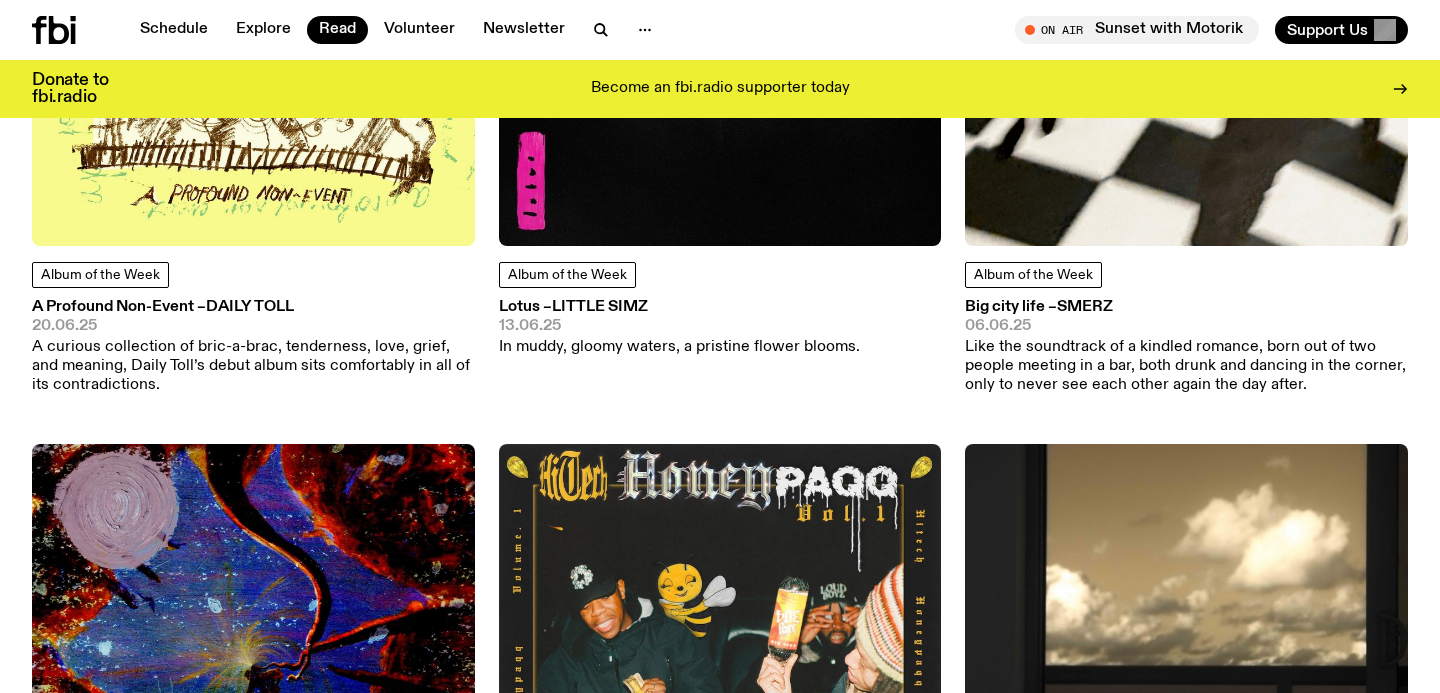 scroll, scrollTop: 1129, scrollLeft: 0, axis: vertical 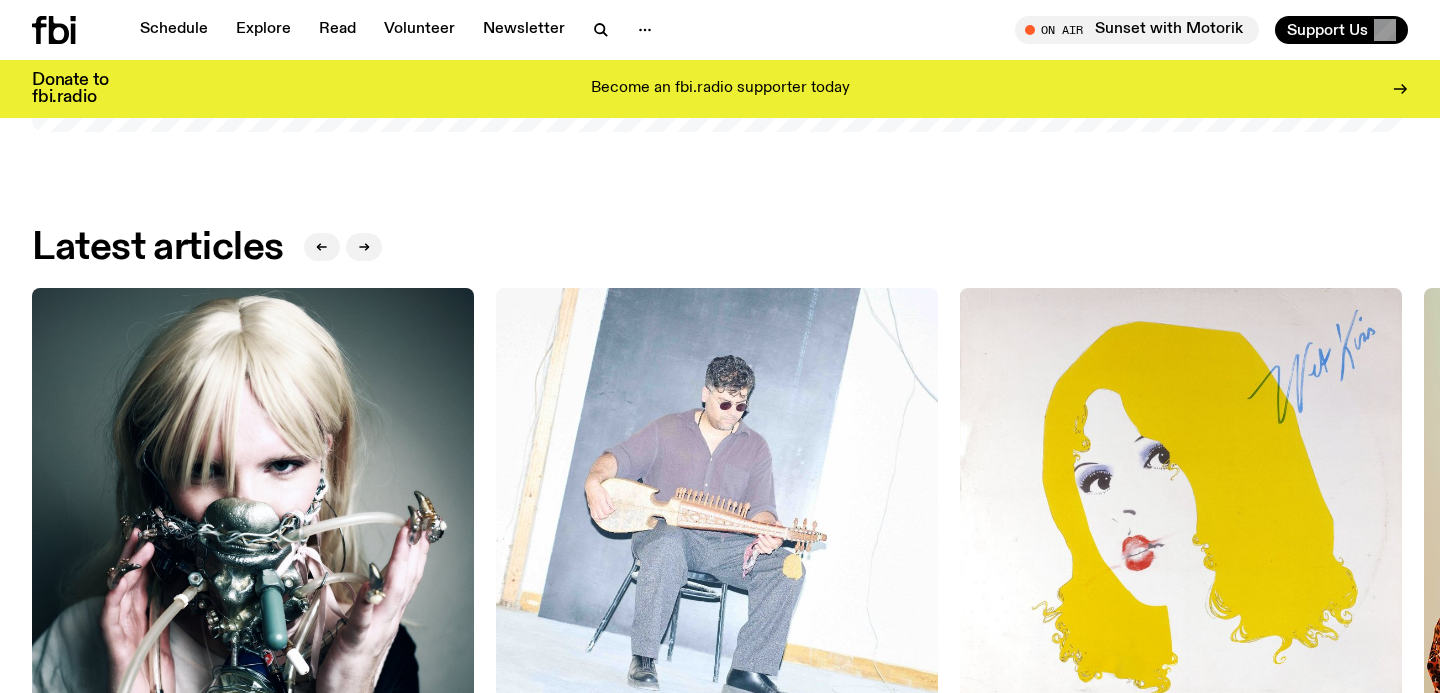 click at bounding box center [253, 509] 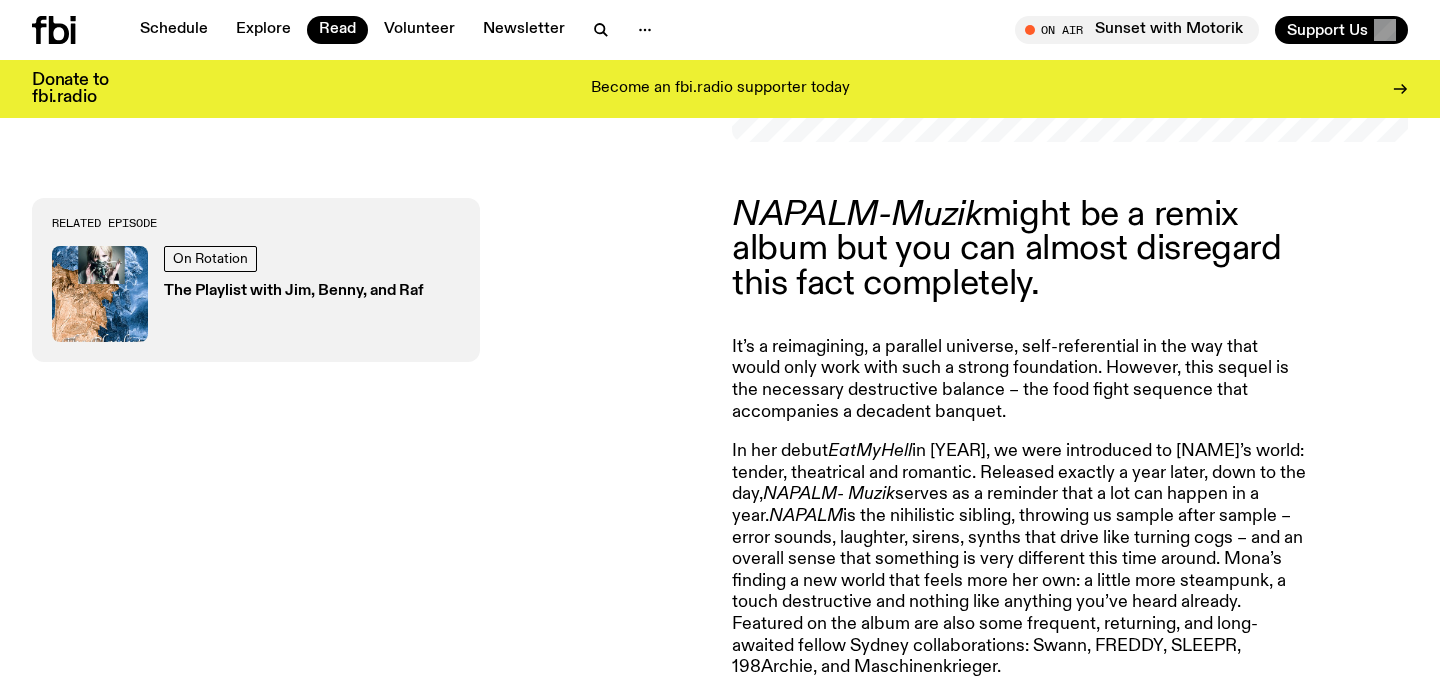 scroll, scrollTop: 705, scrollLeft: 0, axis: vertical 